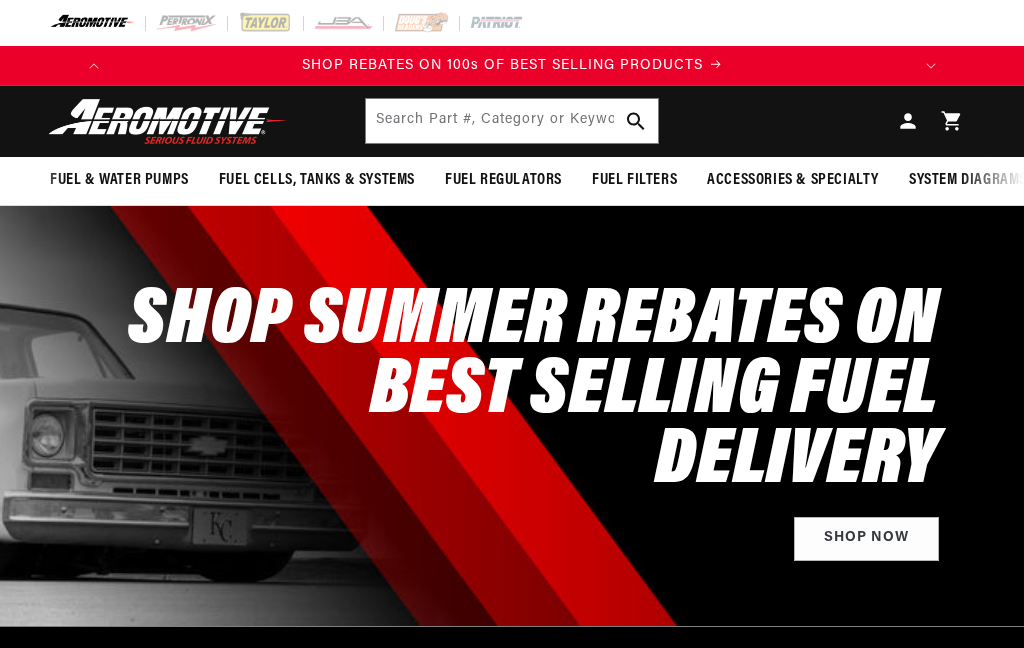 scroll, scrollTop: 0, scrollLeft: 0, axis: both 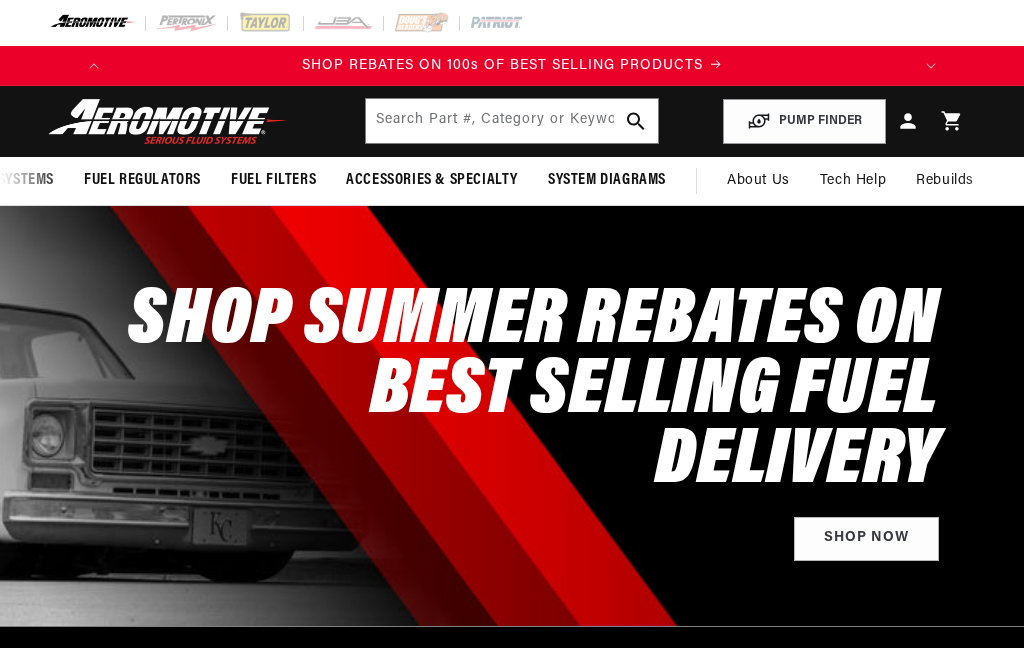 click on "Fuel & Water Pumps
Fuel Pumps
In-Tank
In-Line Fuel Pumps
Shop All" at bounding box center (512, 181) 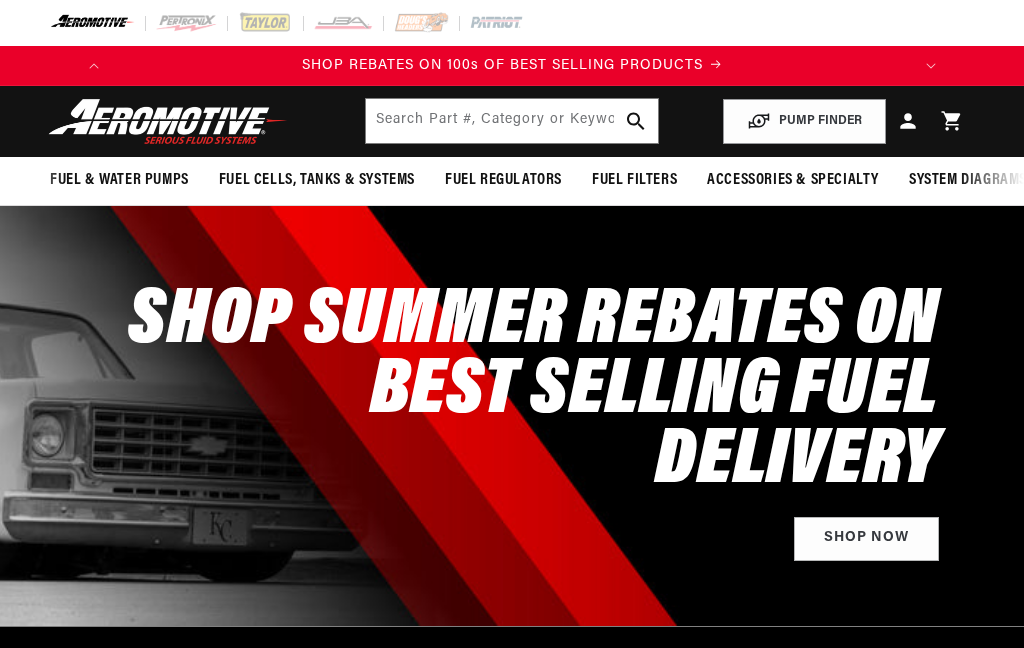 scroll, scrollTop: 0, scrollLeft: 0, axis: both 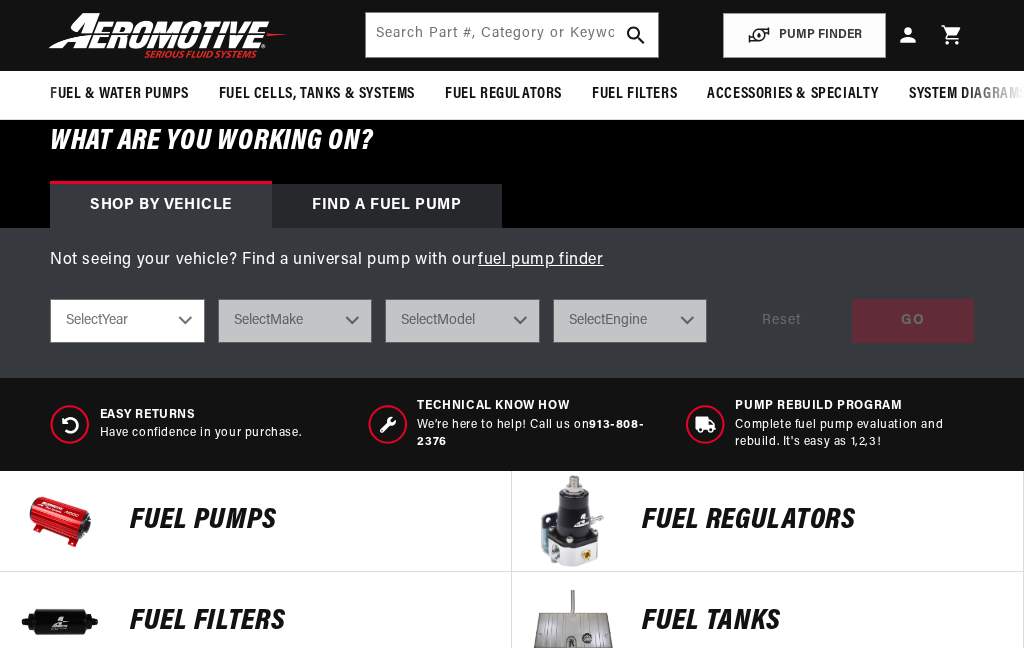 click on "Select  Year
2023
2022
2021
2020
2019
2018
2017
2016
2015
2014
2013
2012
2011
2010
2009
2008
2007
2006
2005
2004
2003
2002
2001
2000
1999
1998
1997
1996
1995
1994
1993
1992
1991
1990
1989
1988
1987" at bounding box center (127, 321) 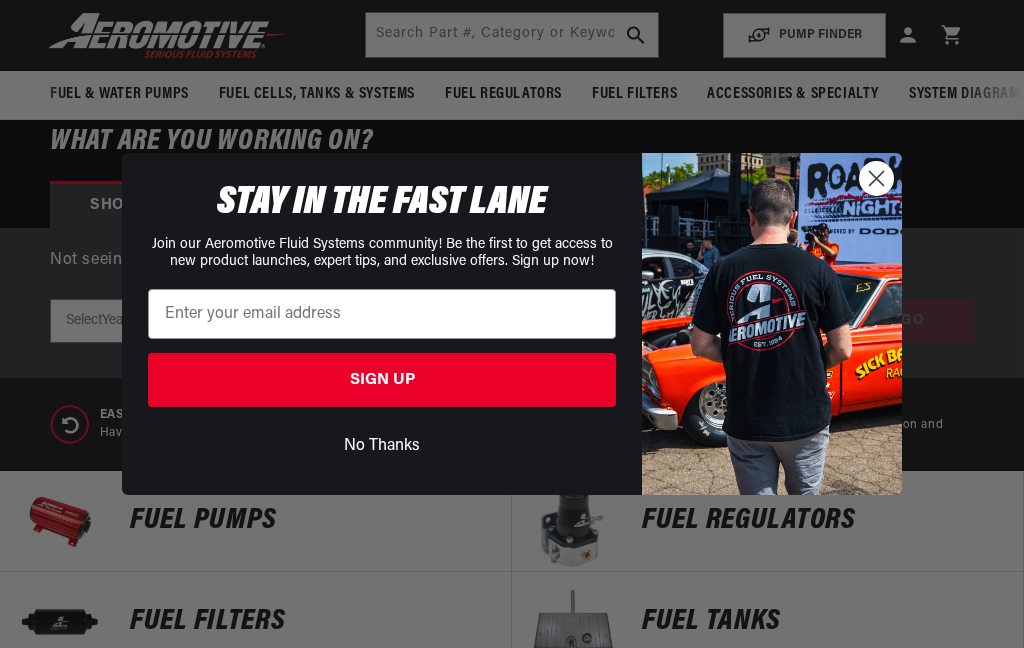 click on "No Thanks" at bounding box center (382, 446) 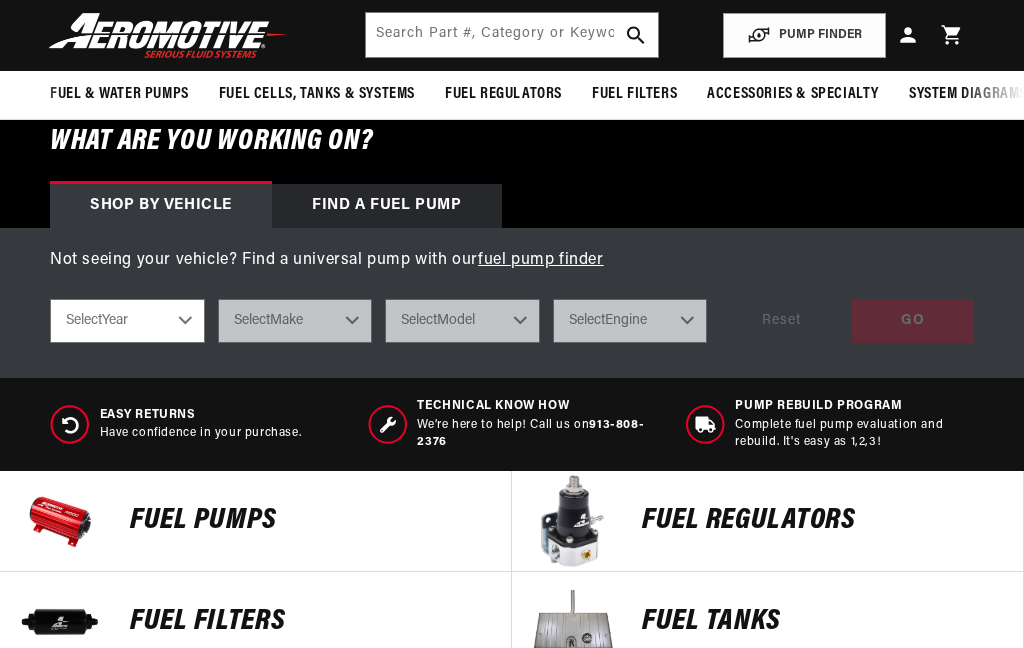 click on "Select  Year
2023
2022
2021
2020
2019
2018
2017
2016
2015
2014
2013
2012
2011
2010
2009
2008
2007
2006
2005
2004
2003
2002
2001
2000
1999
1998
1997
1996
1995
1994
1993
1992
1991
1990
1989
1988
1987" at bounding box center (127, 321) 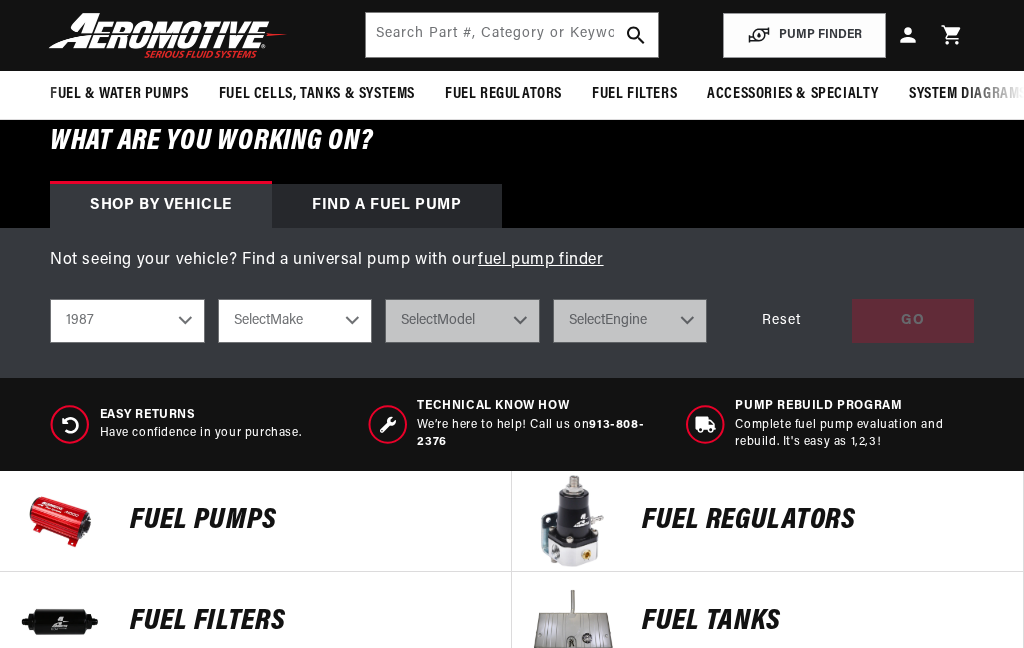 click on "Select  Make
Buick
Chevrolet
Ford
Mazda
Mitsubishi
Nissan
Oldsmobile
Pontiac
Toyota" at bounding box center [295, 321] 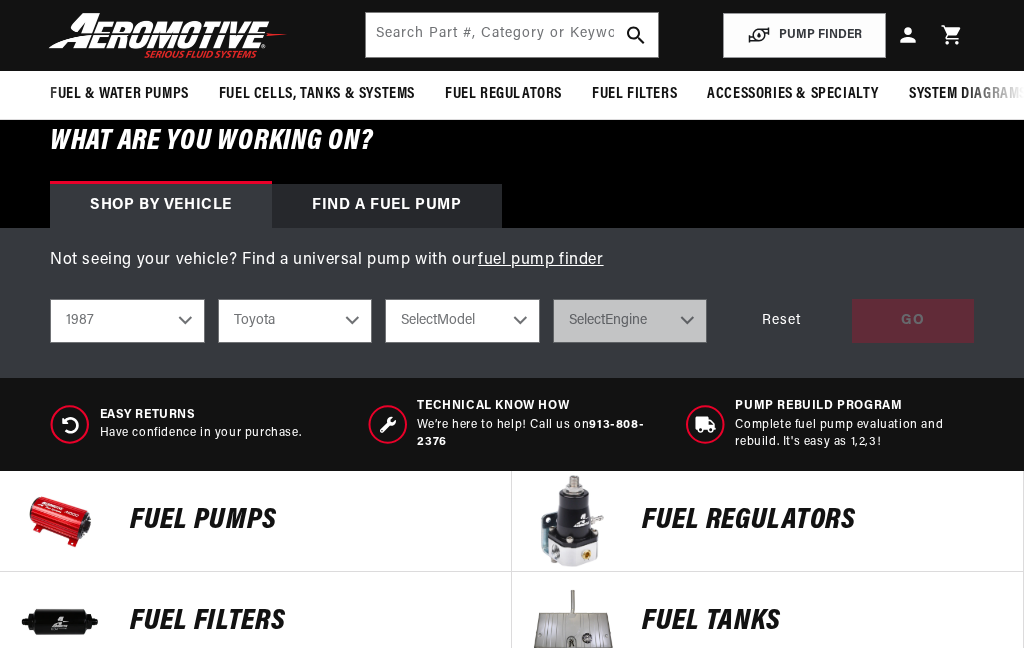 scroll, scrollTop: 0, scrollLeft: 0, axis: both 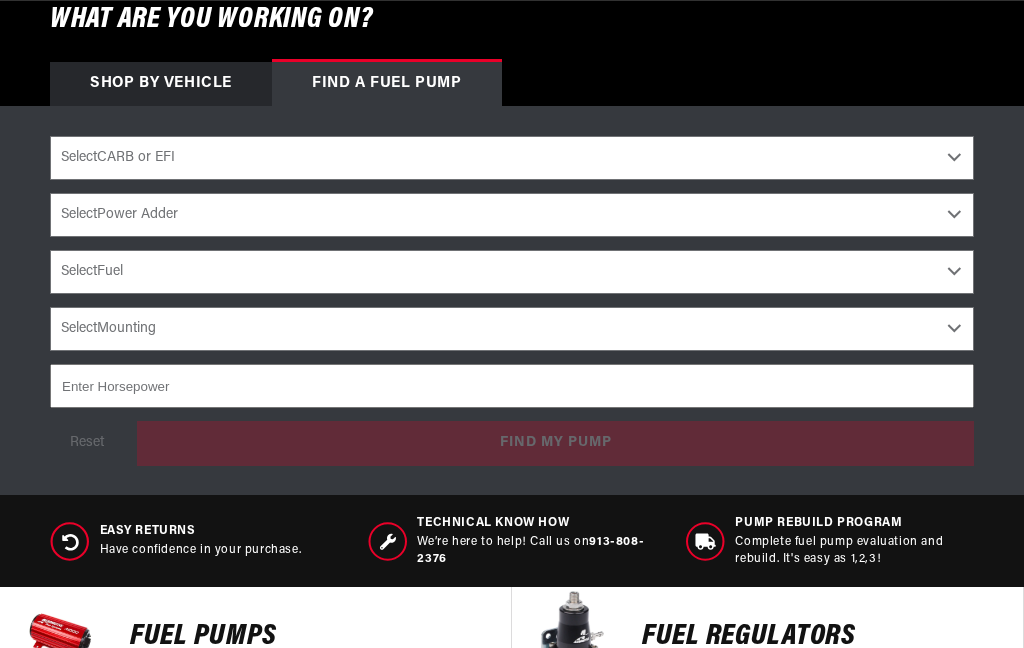 click on "Select  CARB or EFI
Carbureted
Fuel Injected" at bounding box center (512, 158) 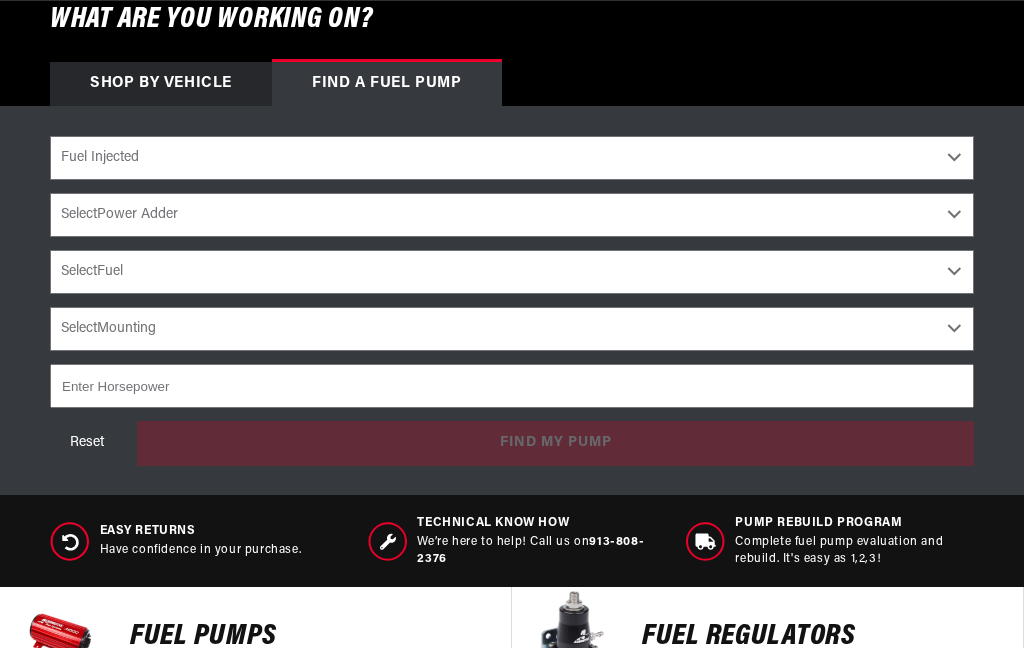 scroll, scrollTop: 0, scrollLeft: 0, axis: both 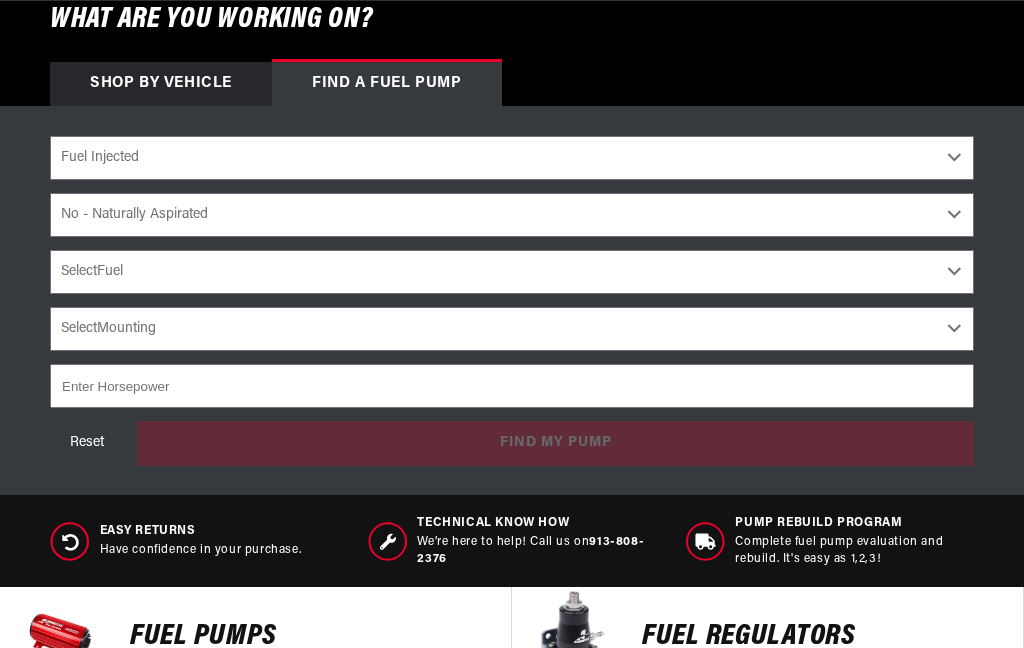 click on "Select  Fuel
E85
Gas" at bounding box center (512, 272) 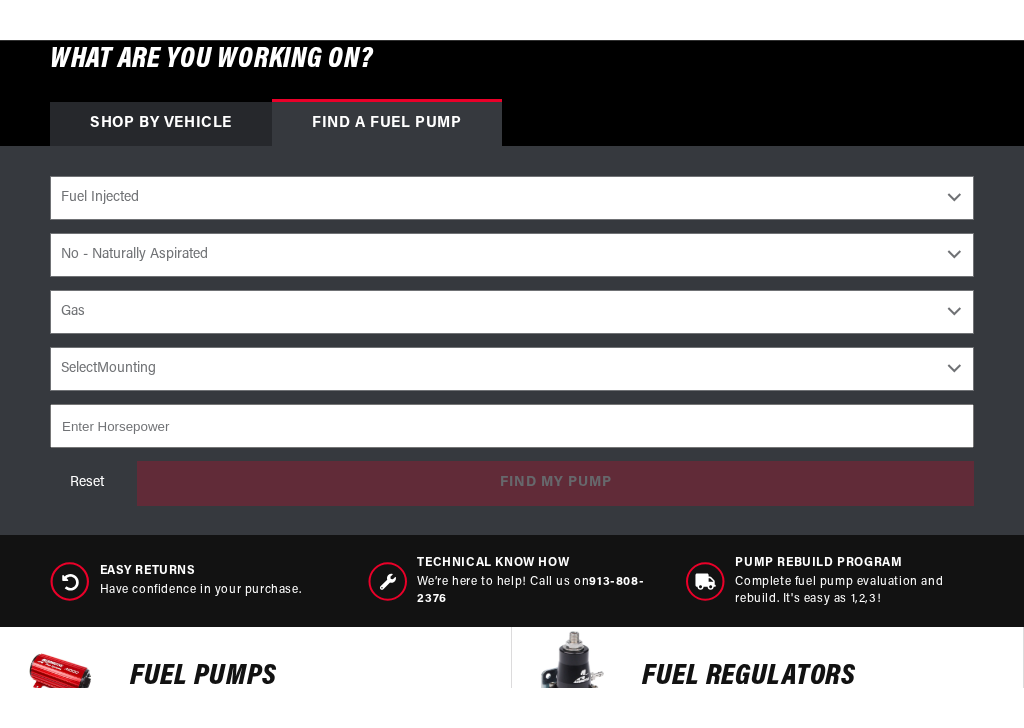 scroll, scrollTop: 580, scrollLeft: 0, axis: vertical 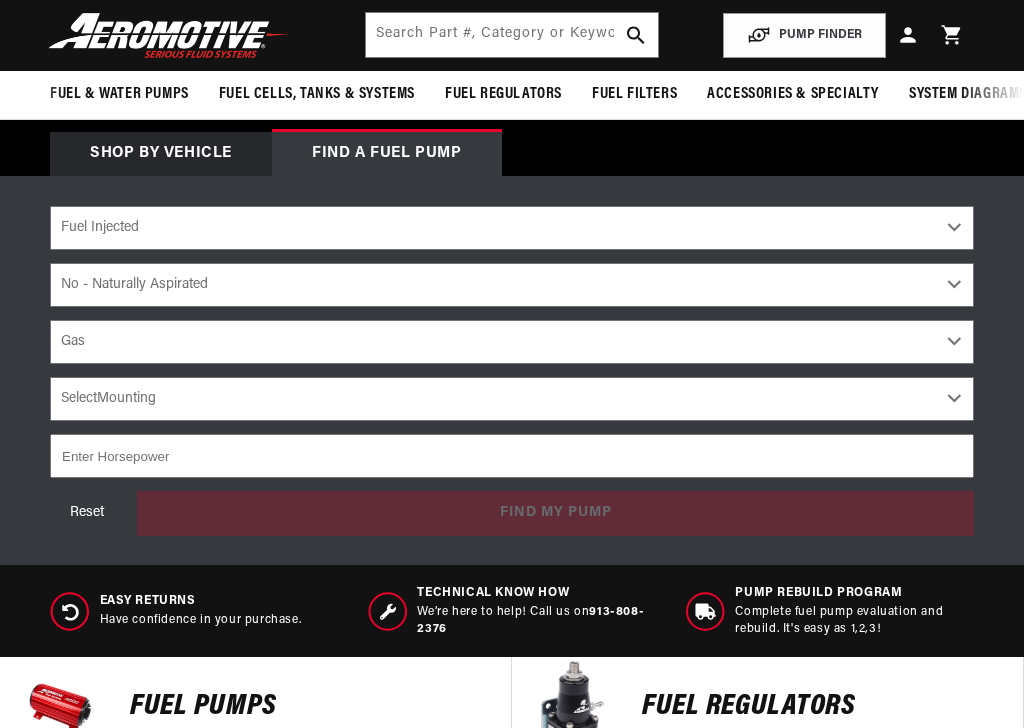 click on "Select  Mounting
External
In-Tank" at bounding box center (512, 399) 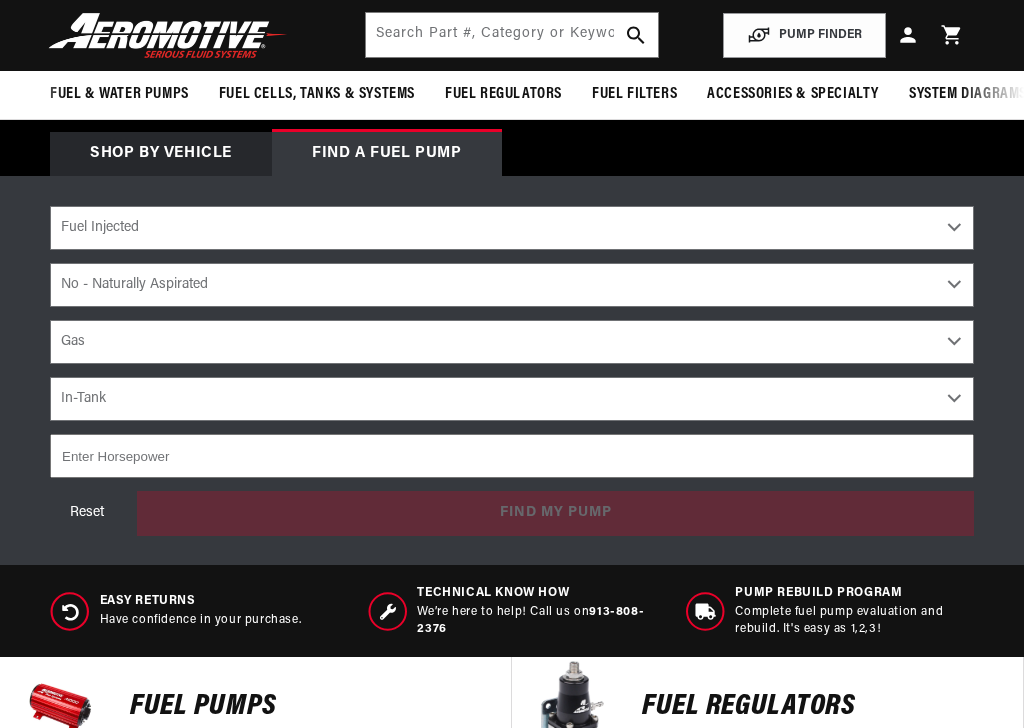 scroll, scrollTop: 0, scrollLeft: 0, axis: both 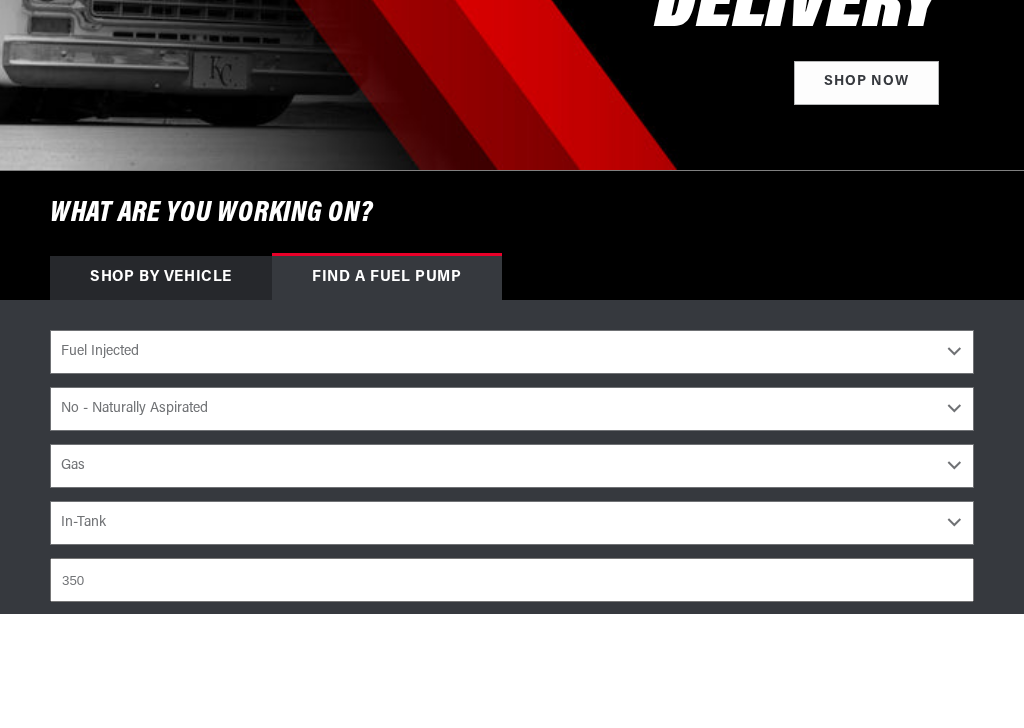 type on "350" 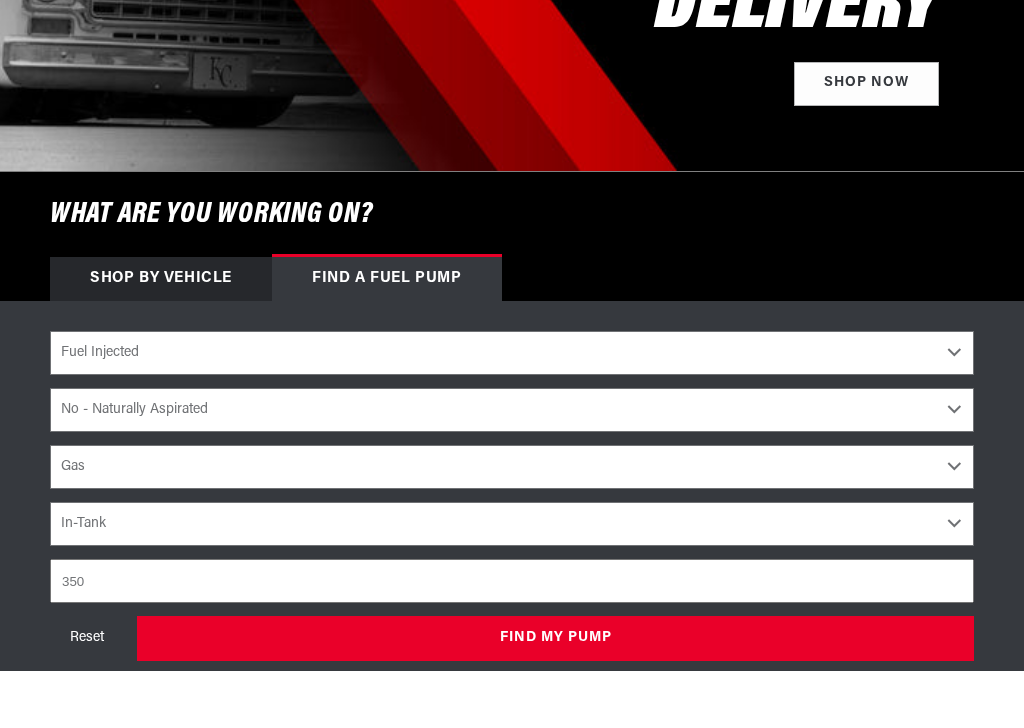 scroll, scrollTop: 0, scrollLeft: 233, axis: horizontal 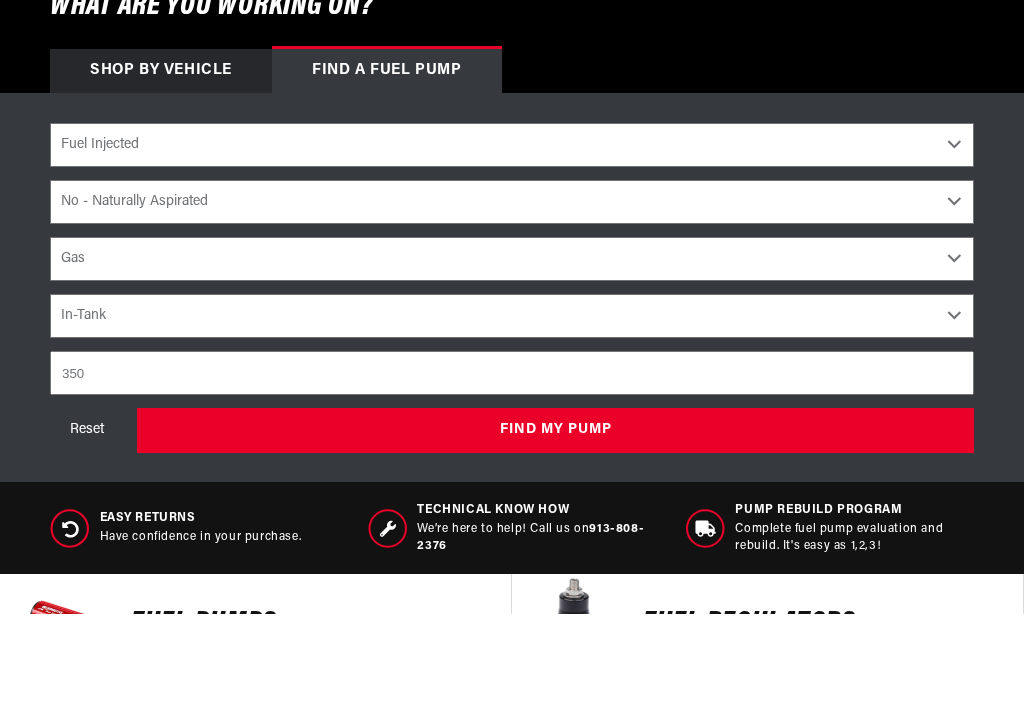 click on "find my pump" at bounding box center [555, 544] 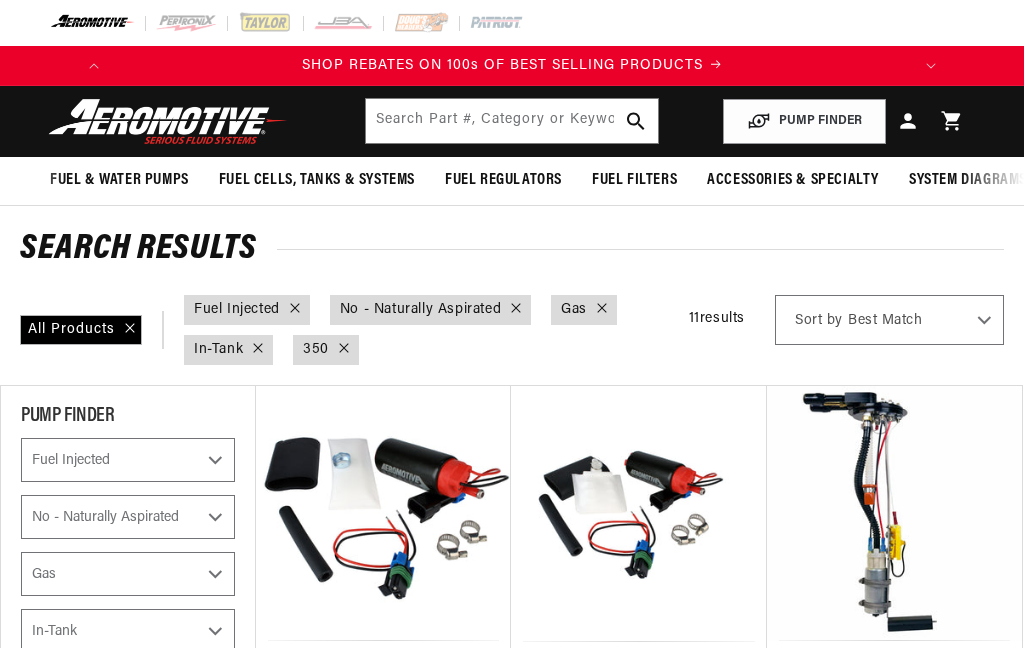 select on "Fuel-Injected" 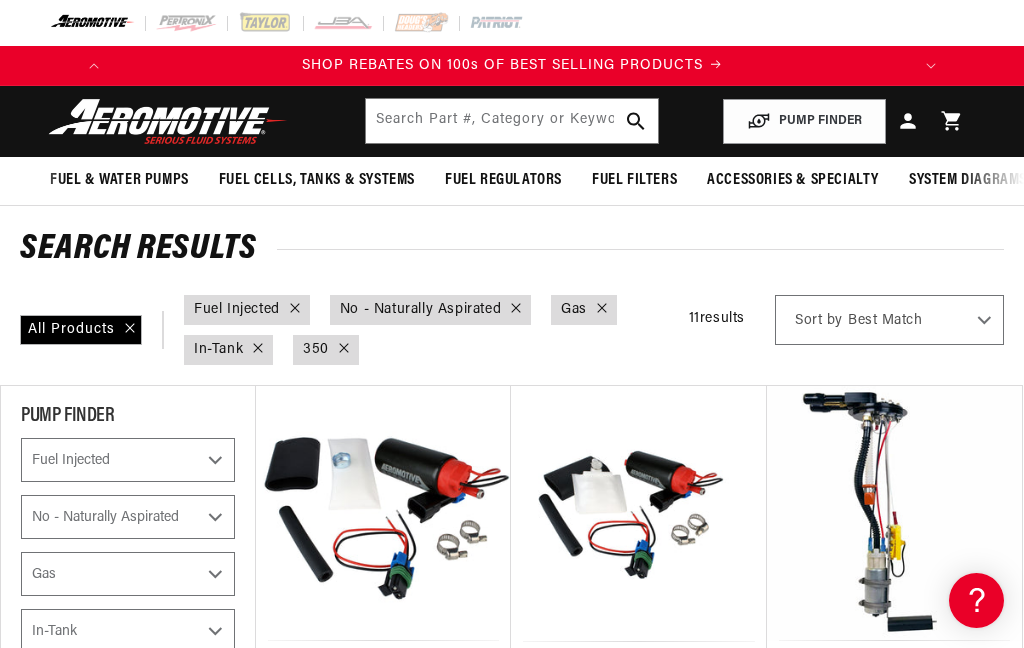 scroll, scrollTop: 0, scrollLeft: 0, axis: both 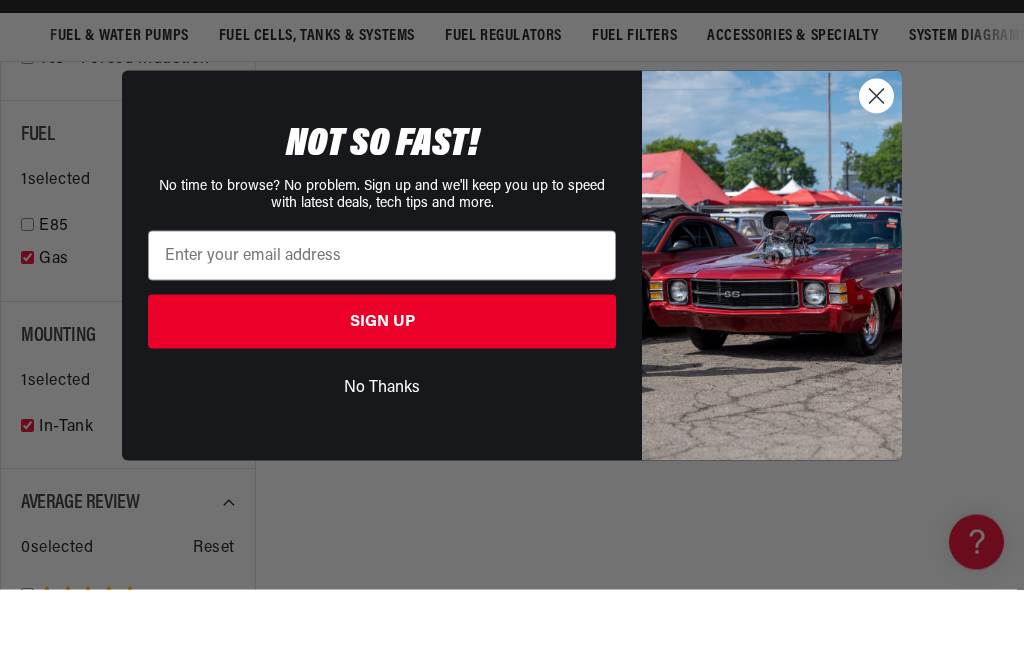 click 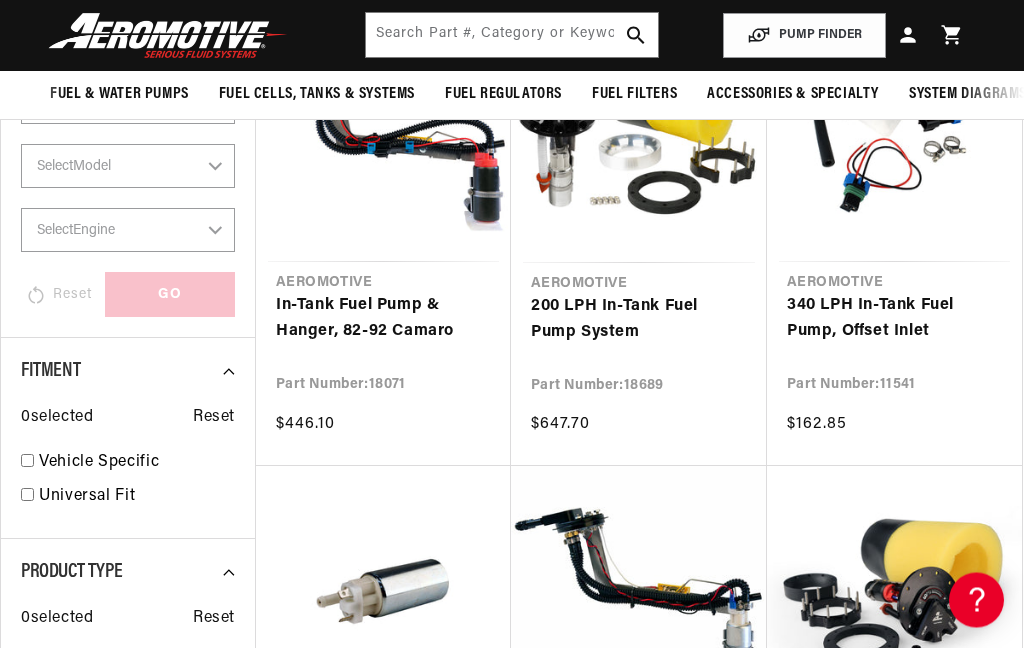 click at bounding box center (27, 461) 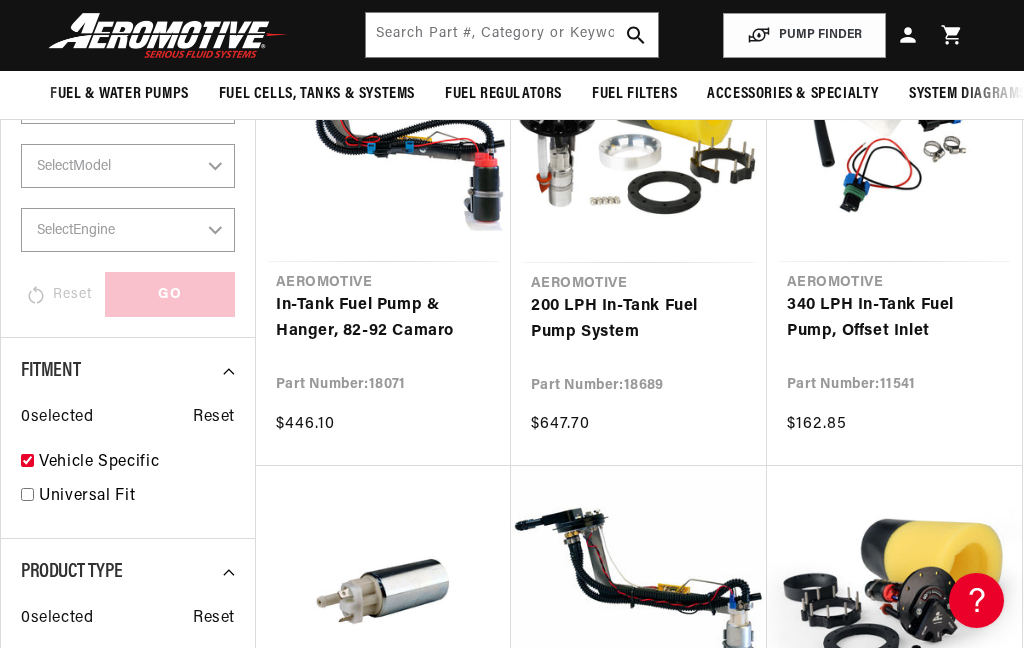 checkbox on "true" 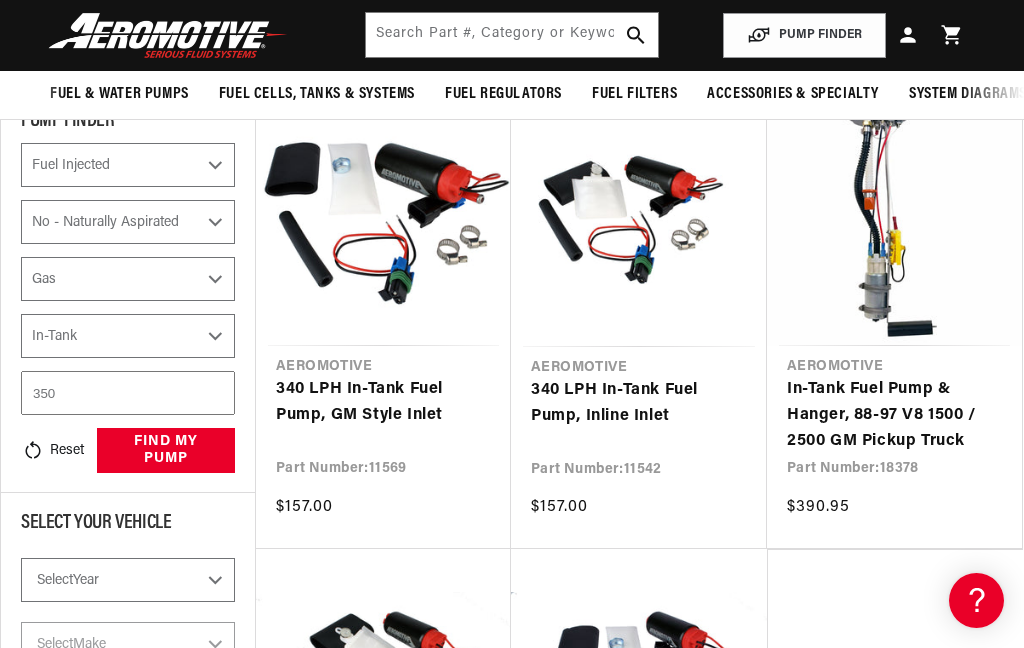 scroll, scrollTop: 0, scrollLeft: 0, axis: both 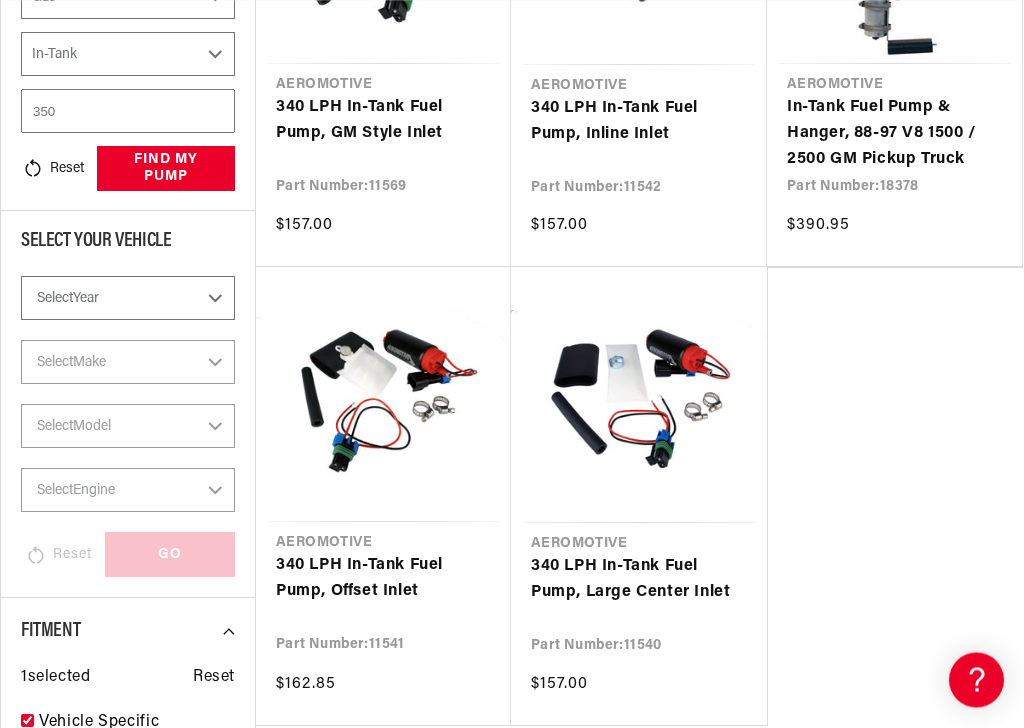click on "Select  Year
2023
2022
2021
2020
2019
2018
2017
2016
2015
2014
2013
2012
2011
2010
2009
2008
2007
2006
2005
2004
2003
2002
2001
2000
1999
1998
1997
1996
1995
1994
1993
1992
1991
1990
1989
1988
1987" at bounding box center (128, 299) 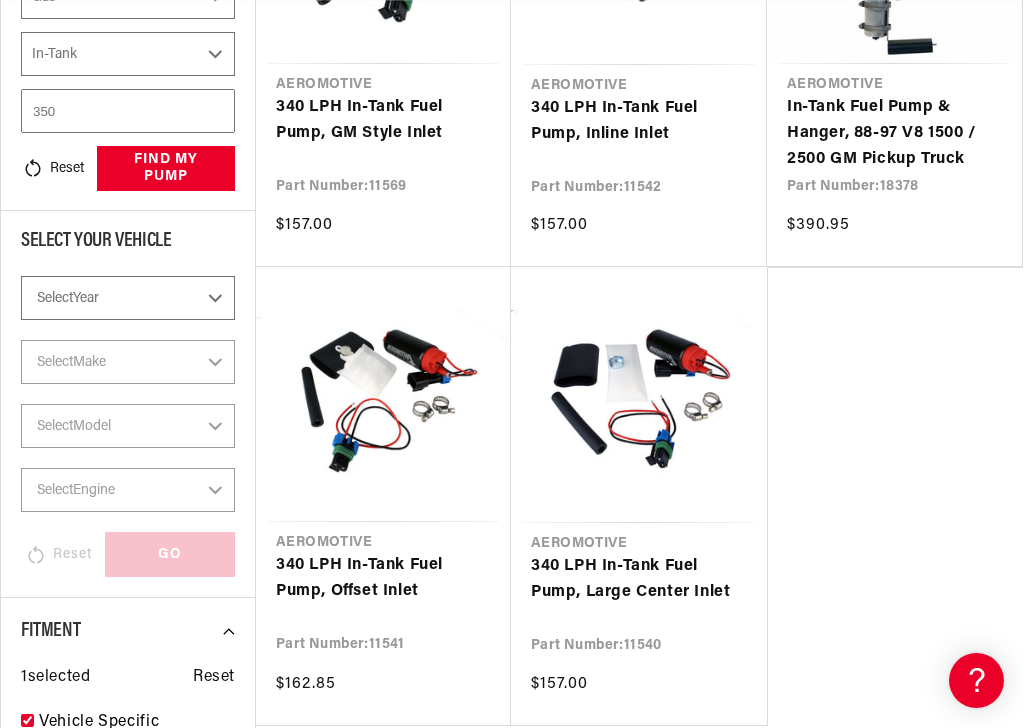 scroll, scrollTop: 0, scrollLeft: 791, axis: horizontal 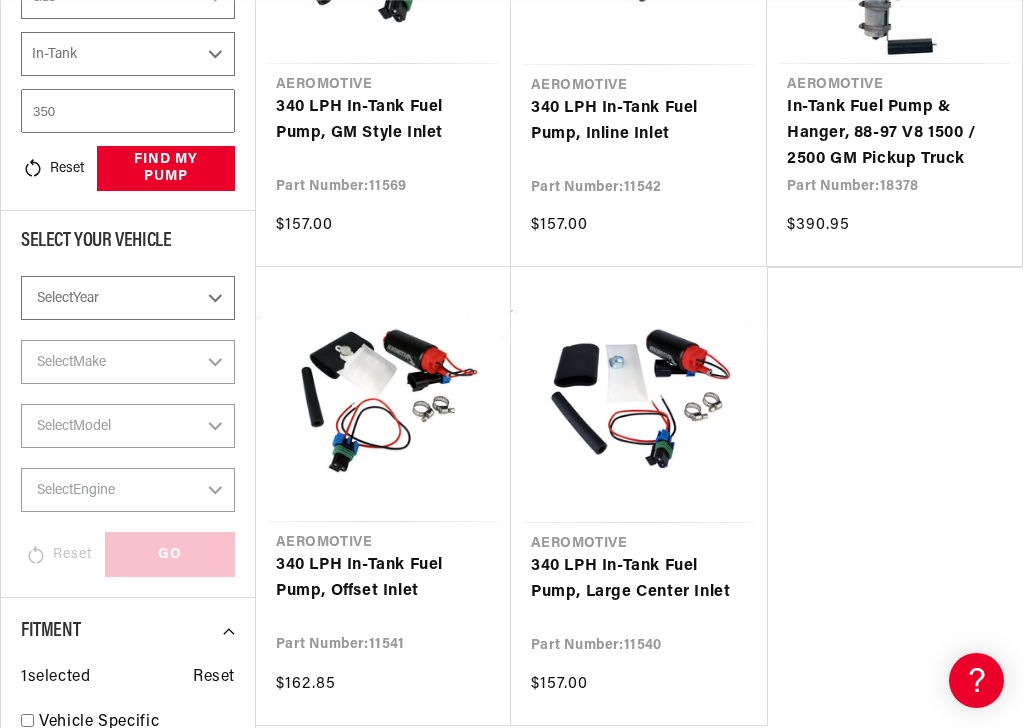 select on "1987" 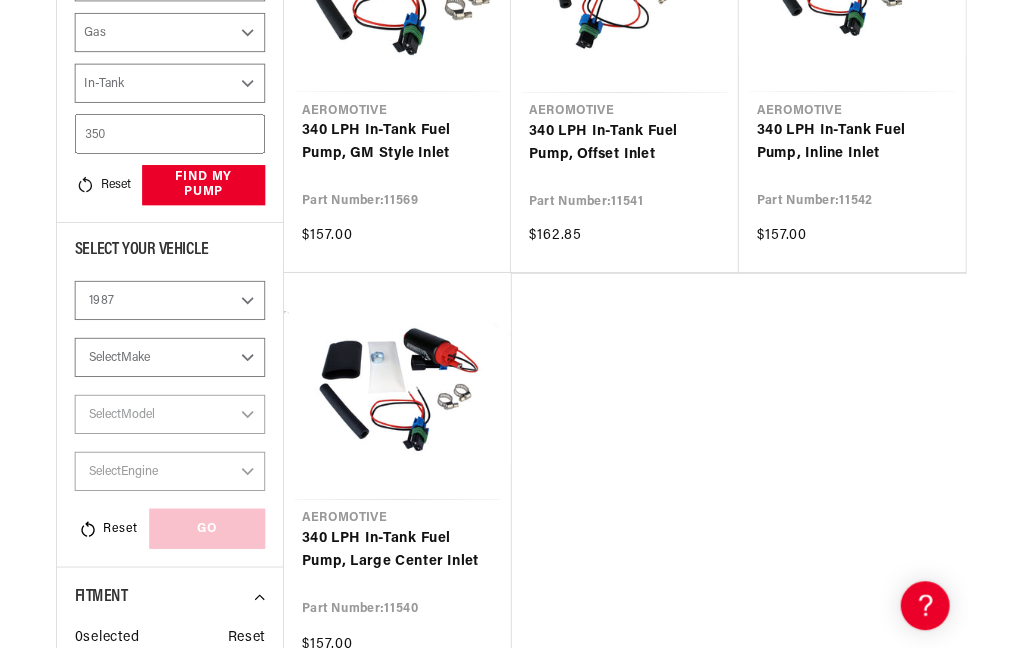 scroll, scrollTop: 389, scrollLeft: 0, axis: vertical 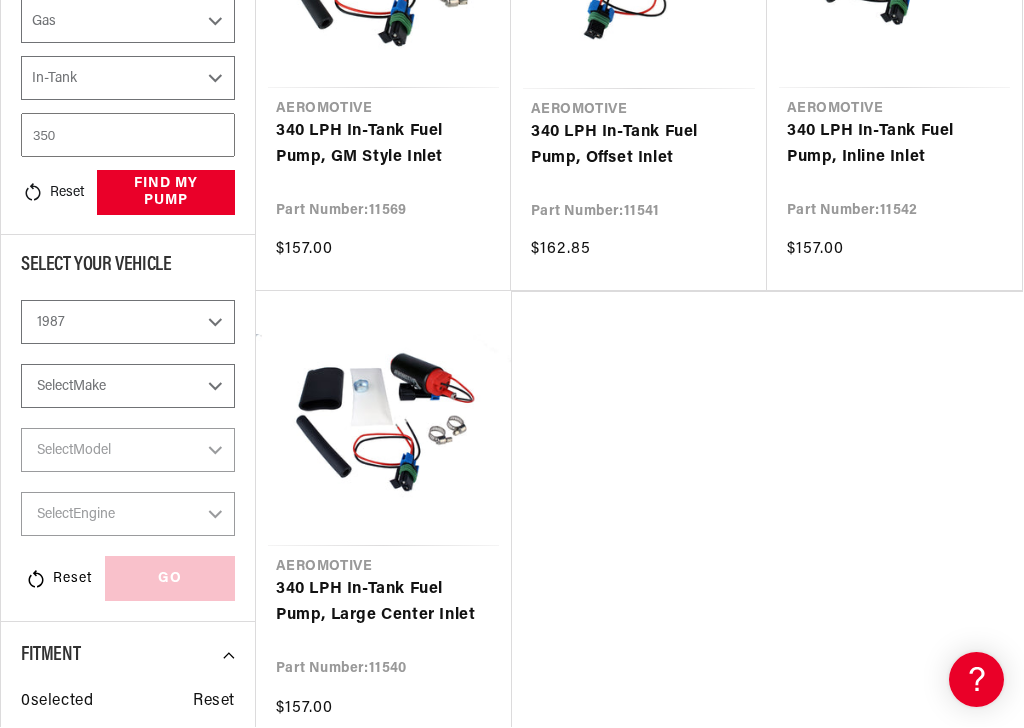 click on "Select  Make
Buick
Chevrolet
Ford
Mazda
Mitsubishi
Nissan
Oldsmobile
Pontiac
Toyota" at bounding box center [128, 387] 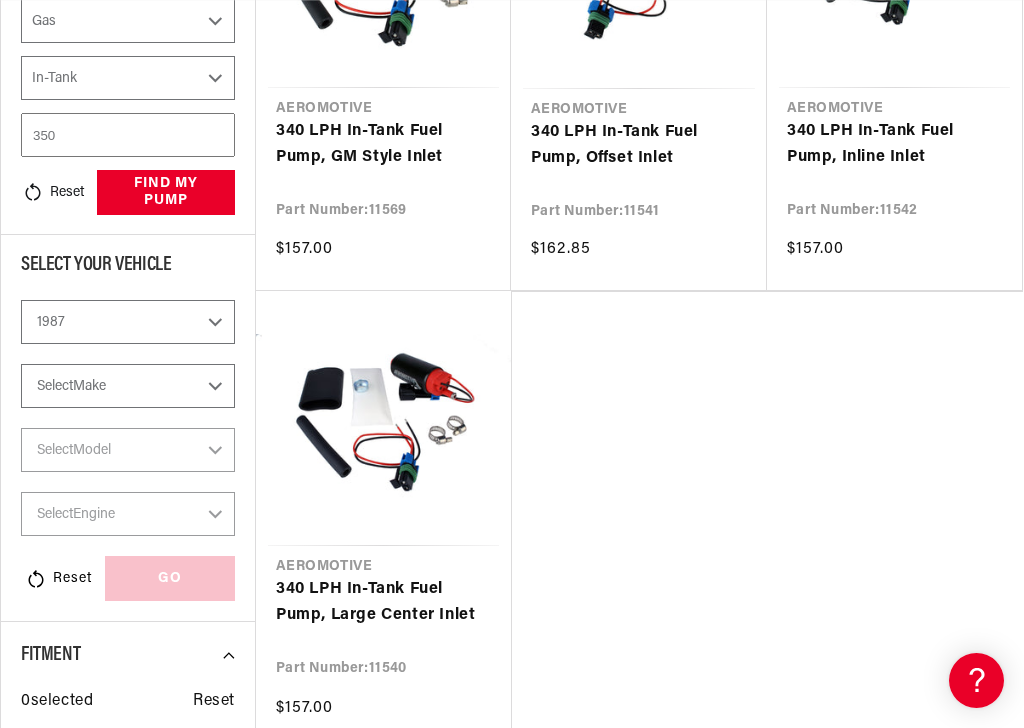 scroll, scrollTop: 0, scrollLeft: 0, axis: both 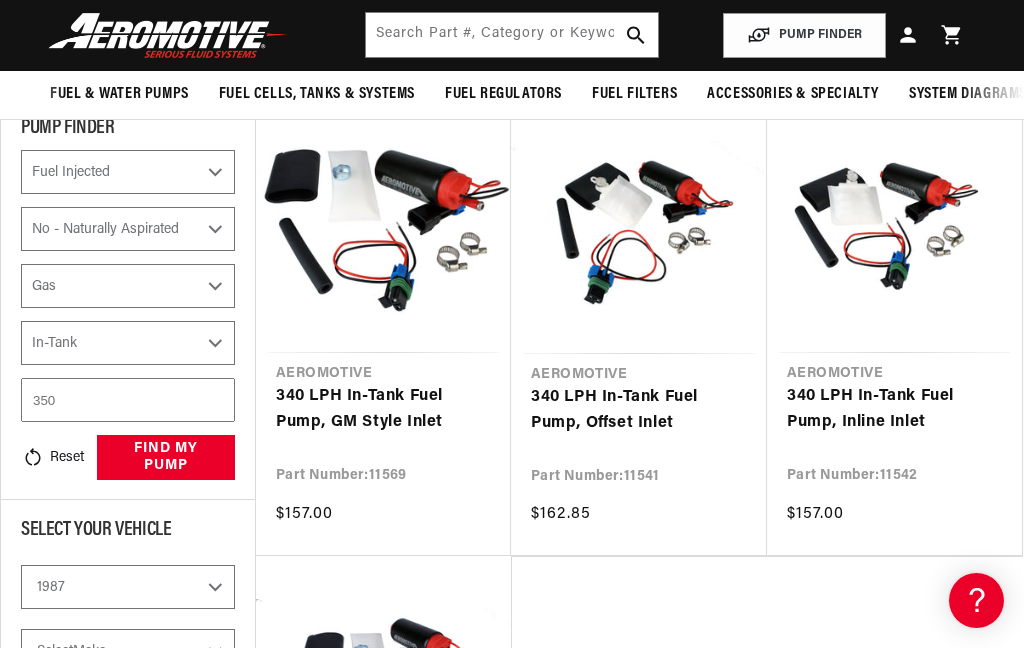 click on "Select  Mounting
In-Tank" at bounding box center [128, 343] 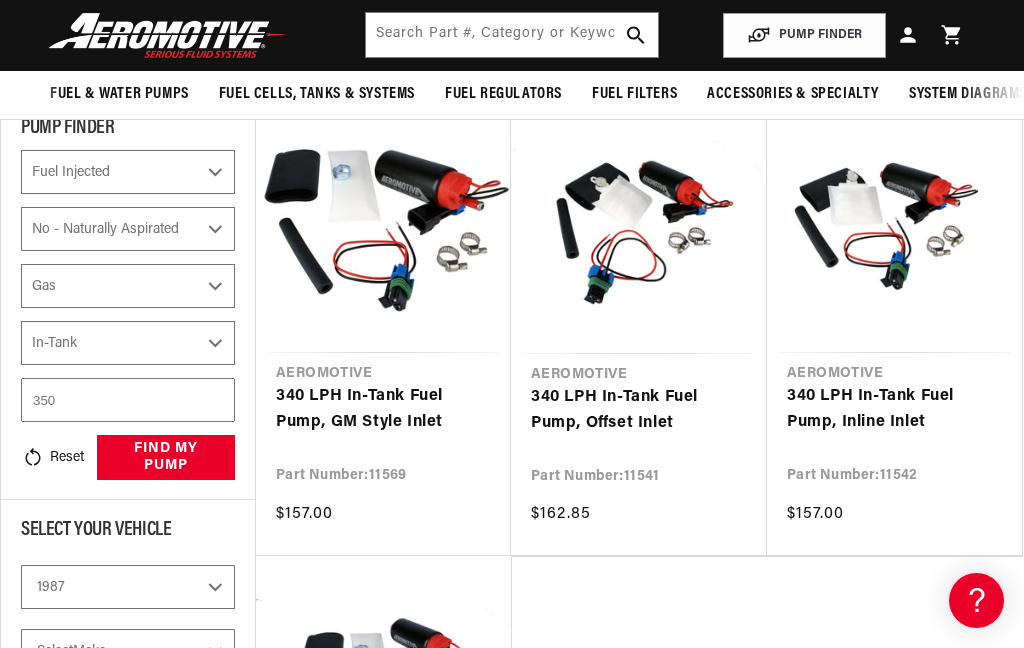 scroll, scrollTop: 0, scrollLeft: 791, axis: horizontal 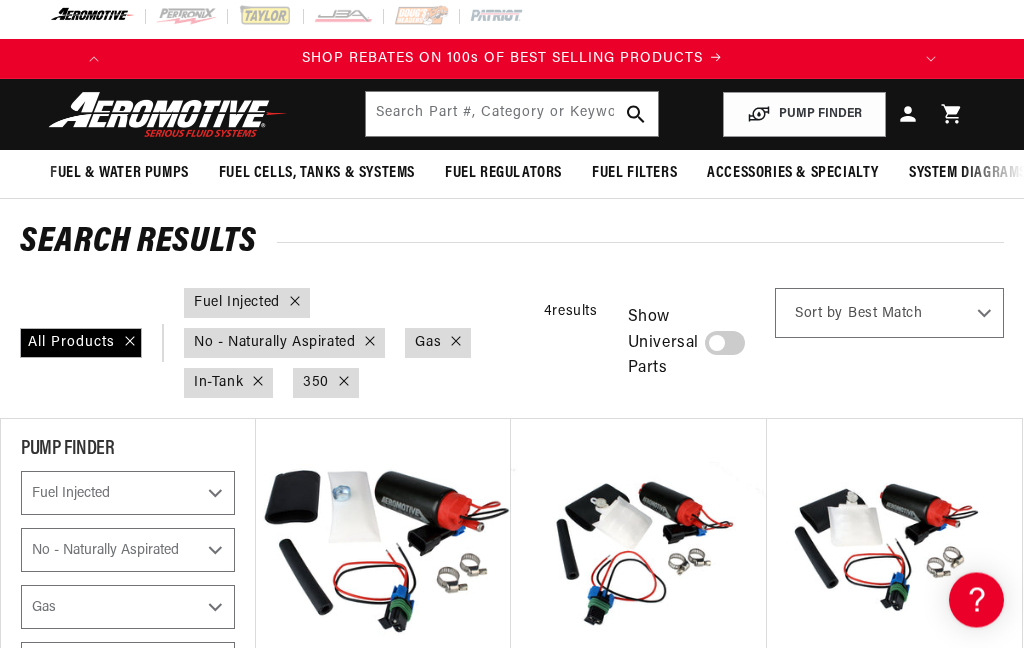 click 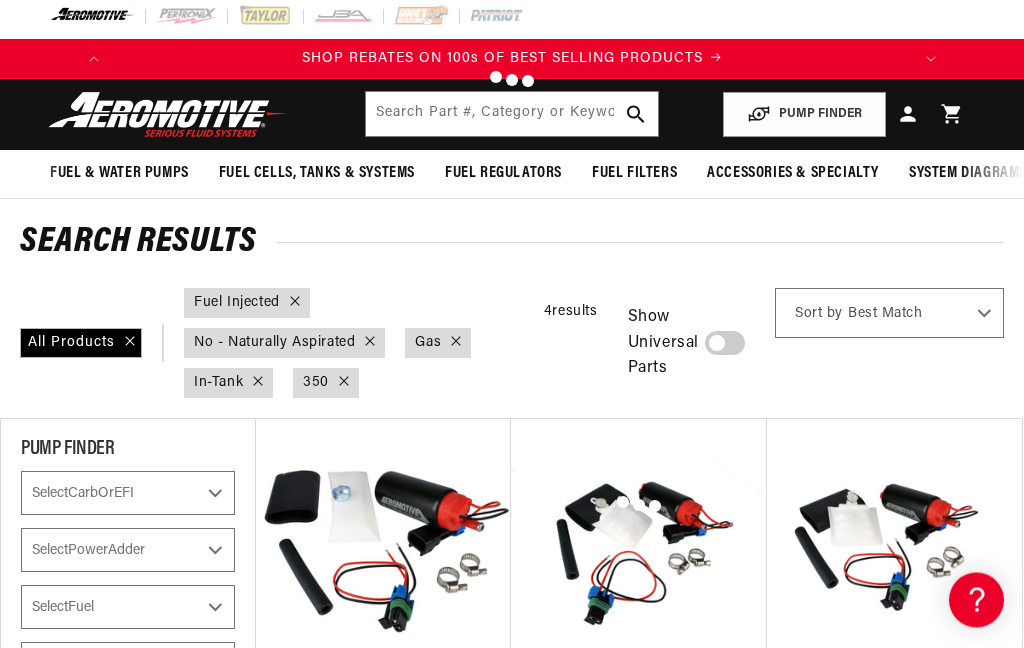 select 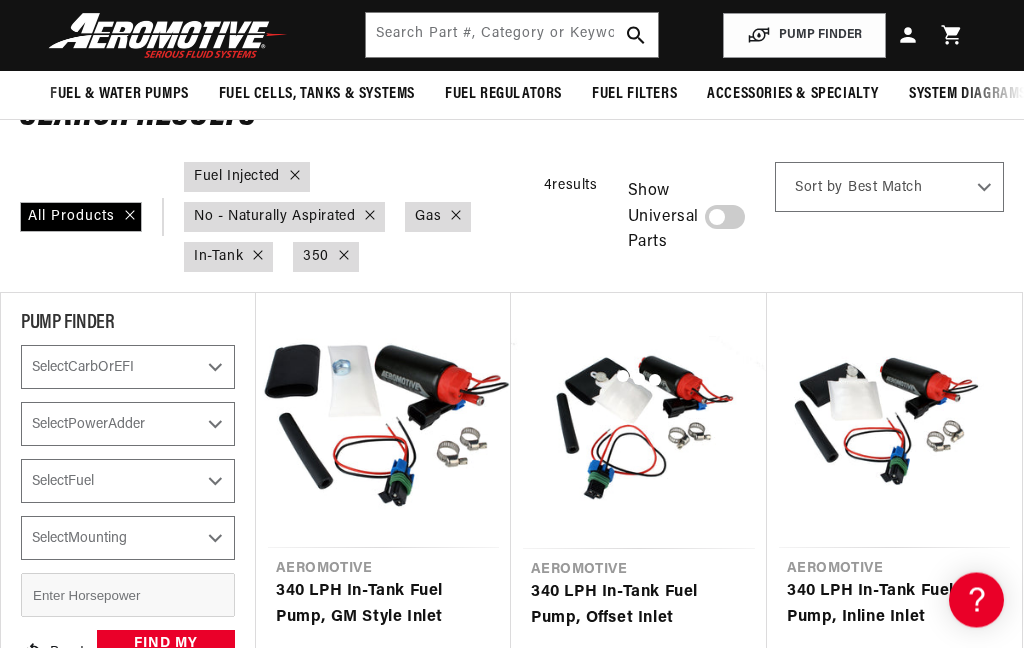 scroll, scrollTop: 7, scrollLeft: 0, axis: vertical 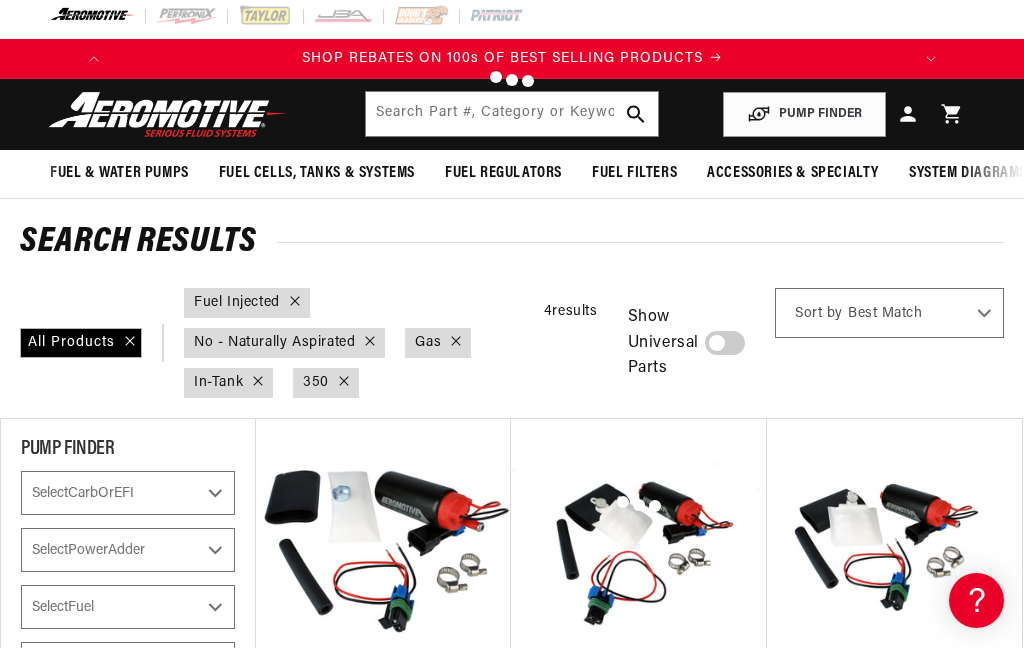 checkbox on "false" 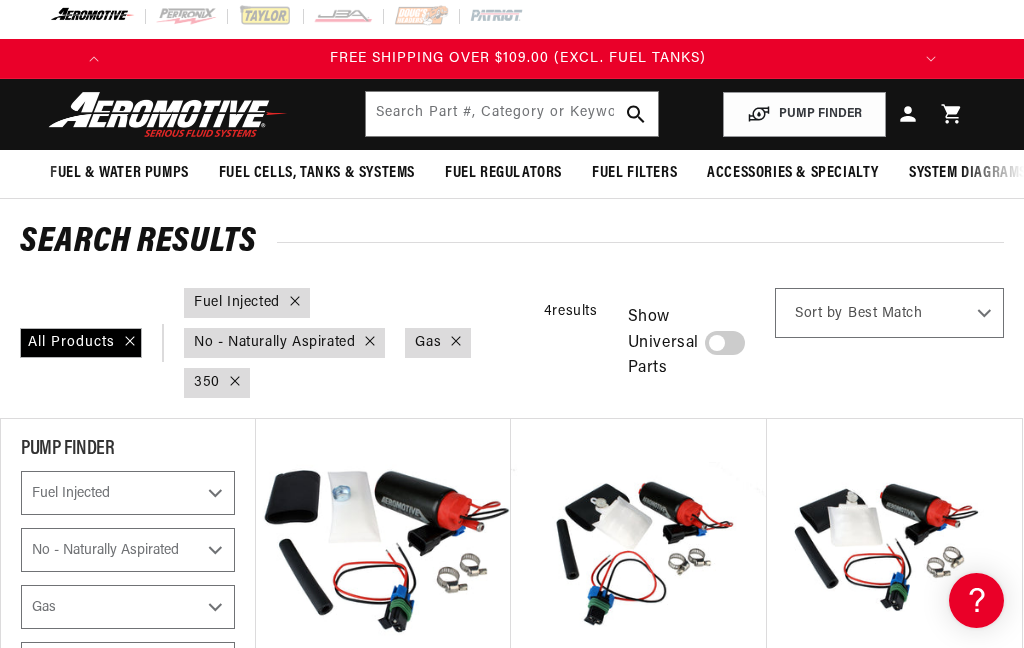 scroll, scrollTop: 0, scrollLeft: 791, axis: horizontal 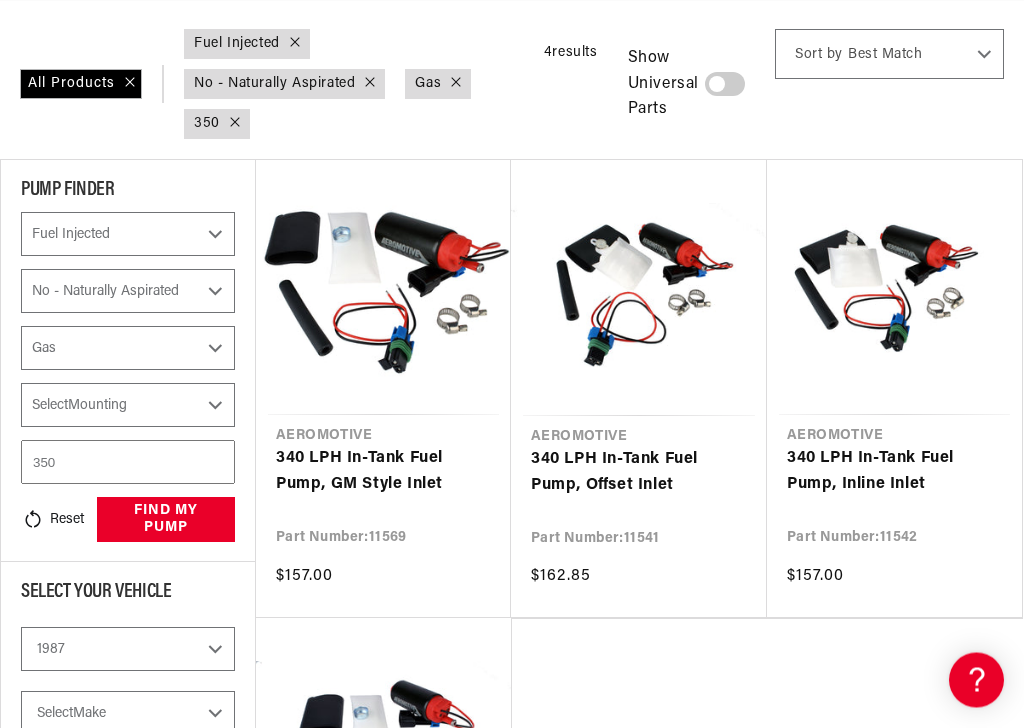 click on "Select  Mounting
In-Tank" at bounding box center (128, 406) 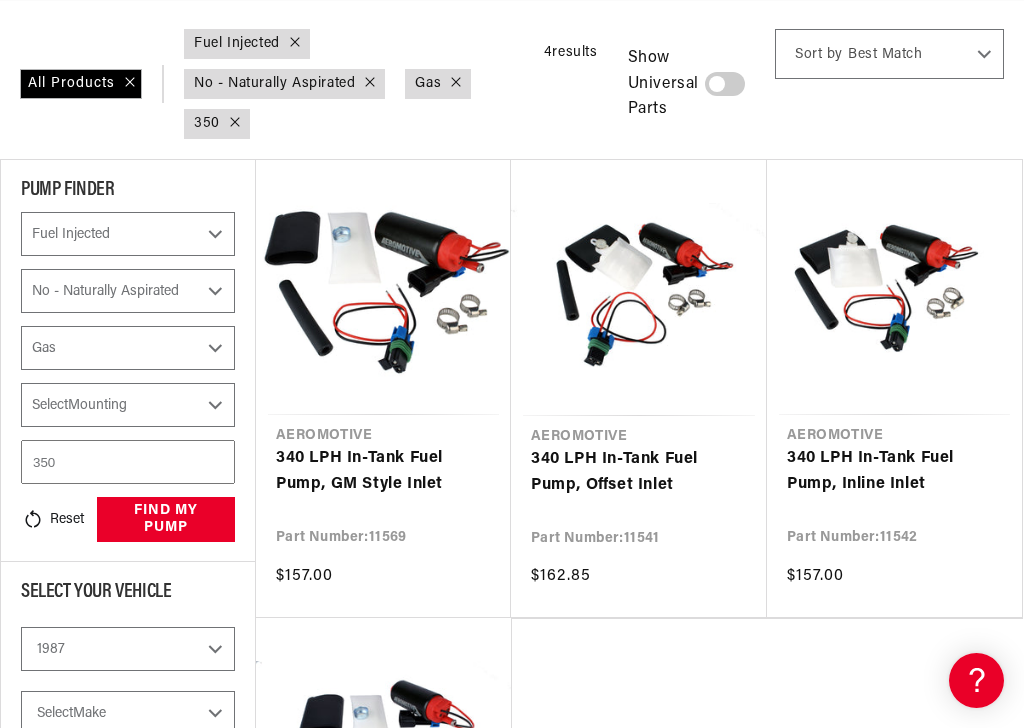 scroll, scrollTop: 0, scrollLeft: 0, axis: both 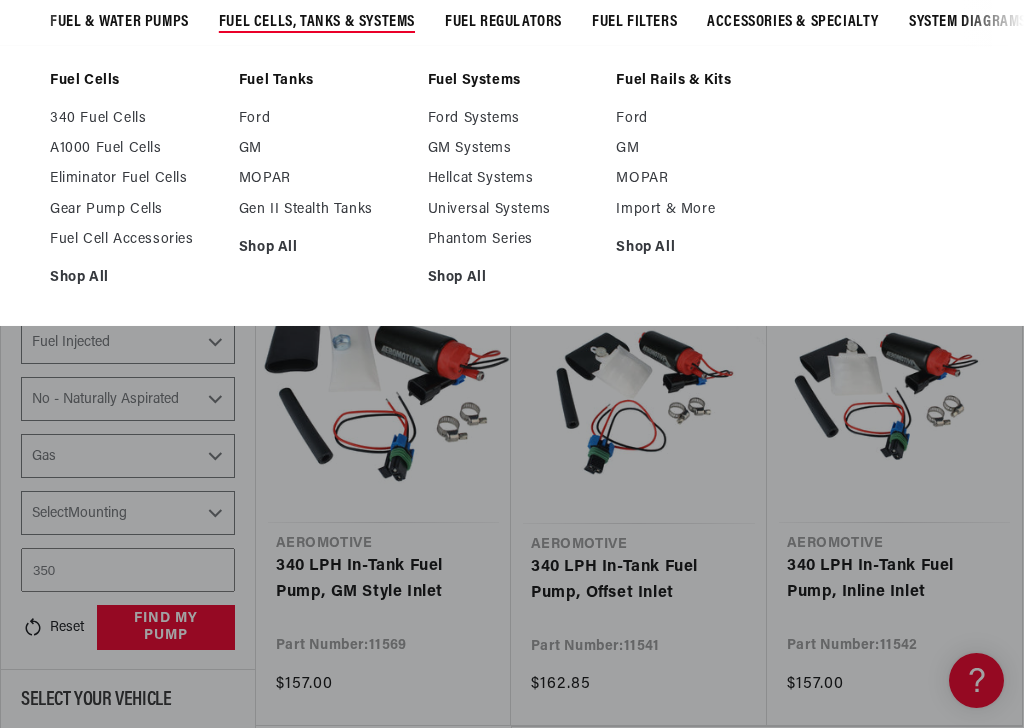 click on "Shop All" at bounding box center (323, 248) 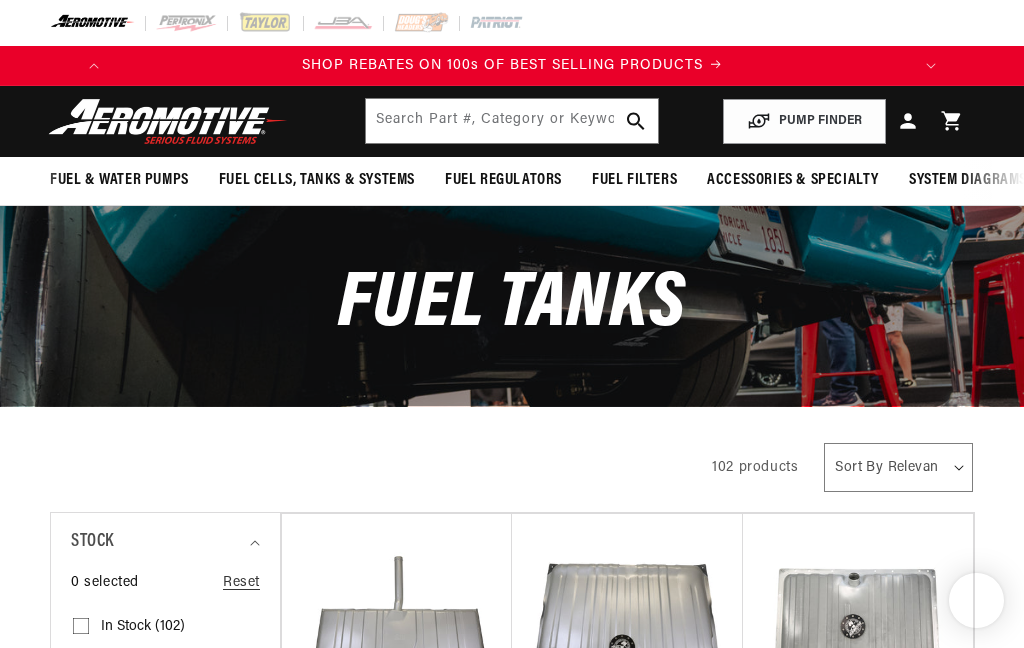 scroll, scrollTop: 0, scrollLeft: 0, axis: both 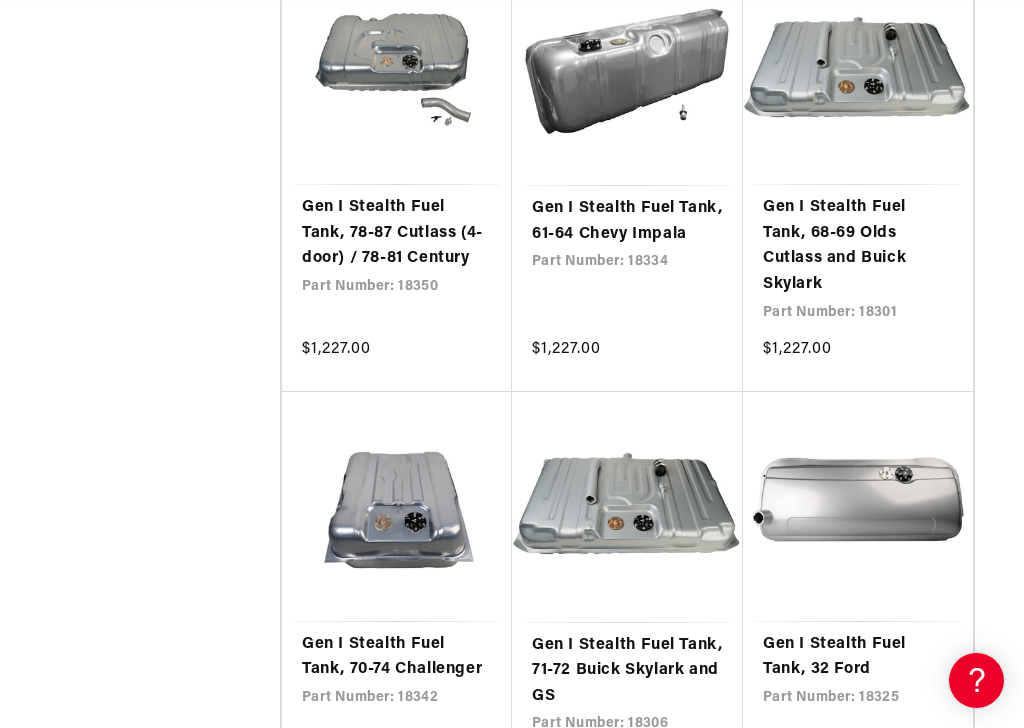 click on "Gen I Stealth Fuel Tank, 32 Ford" at bounding box center (858, 657) 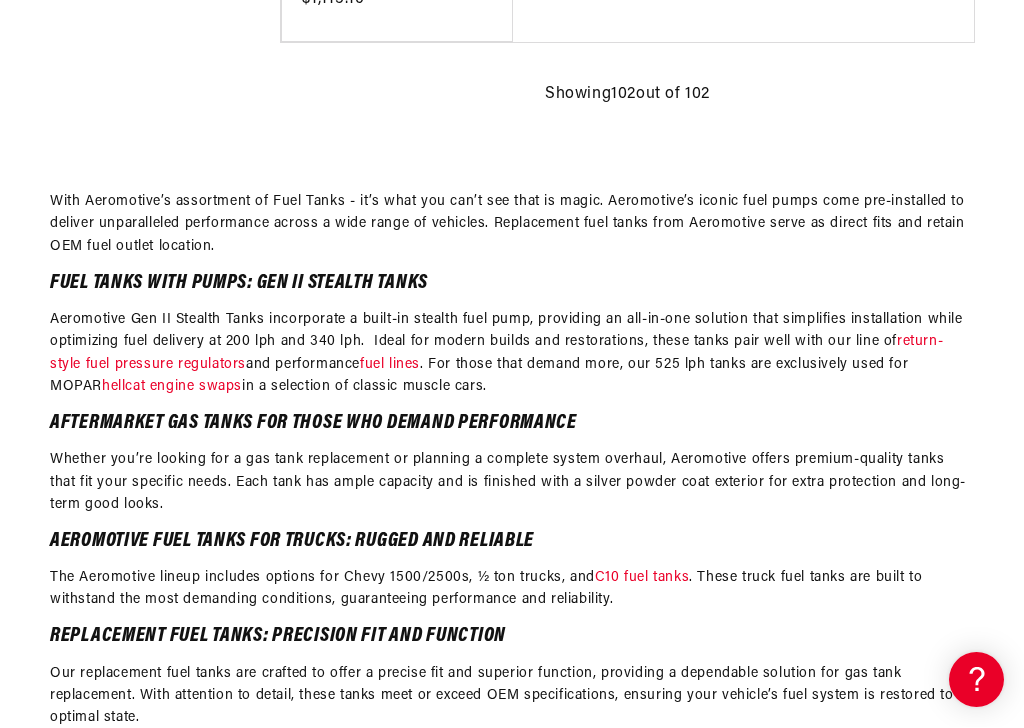 scroll, scrollTop: 0, scrollLeft: 791, axis: horizontal 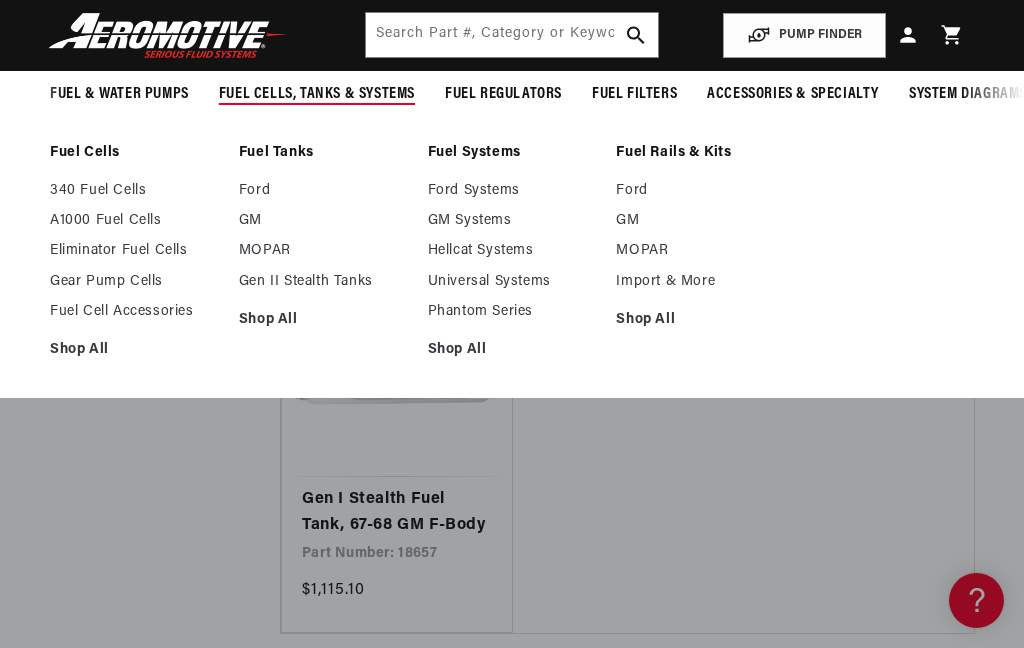 click on "Import & More" at bounding box center (700, 282) 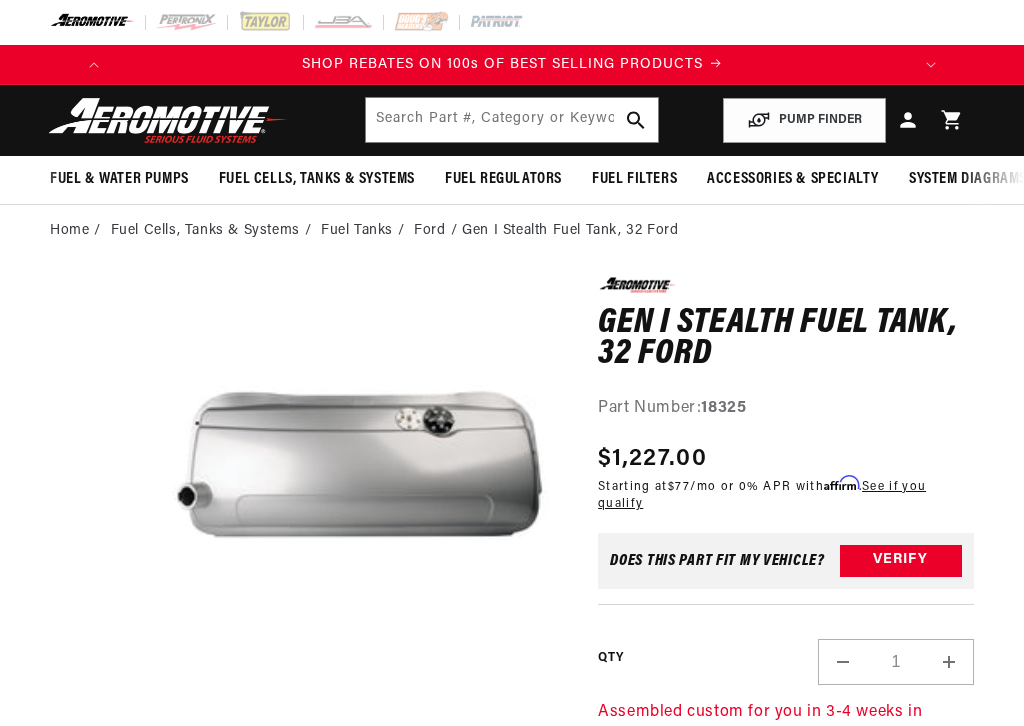 scroll, scrollTop: 1, scrollLeft: 0, axis: vertical 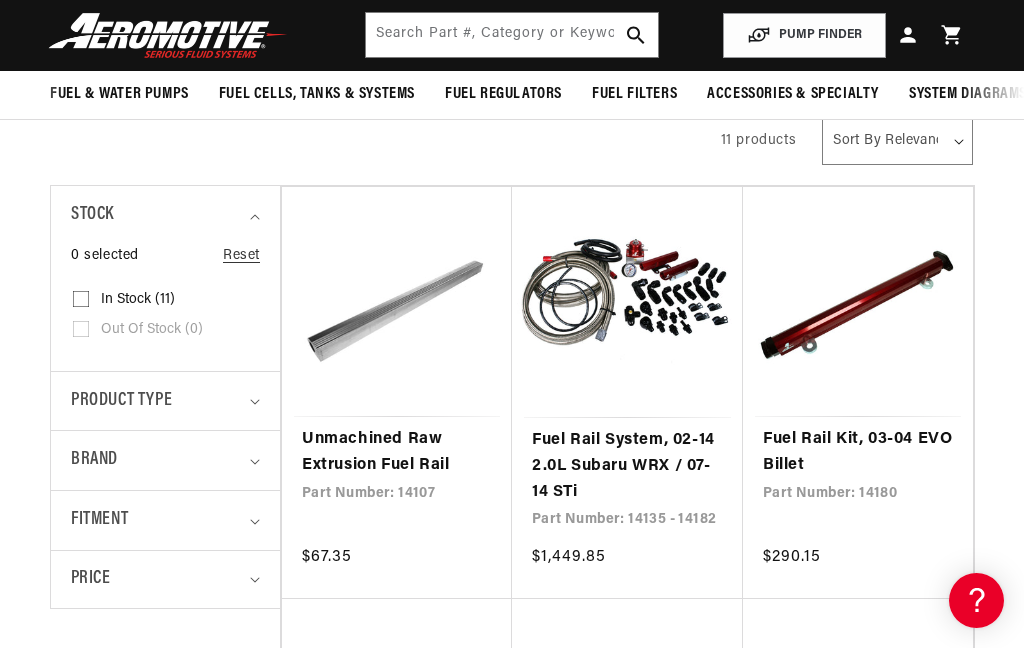click on "Product type" at bounding box center (165, 401) 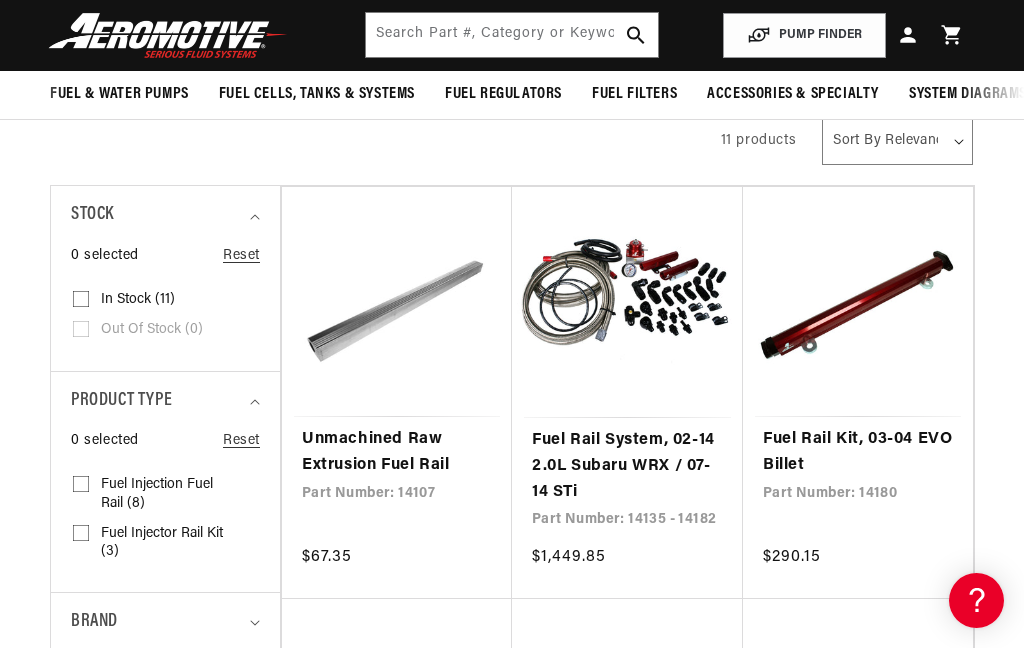 scroll, scrollTop: 0, scrollLeft: 0, axis: both 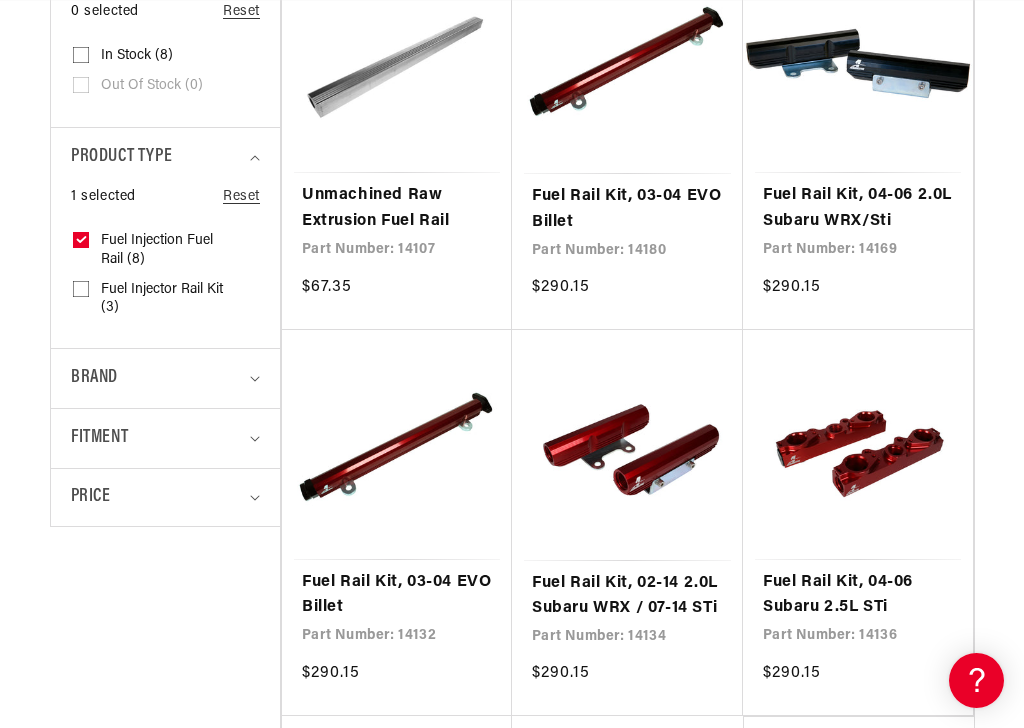 click 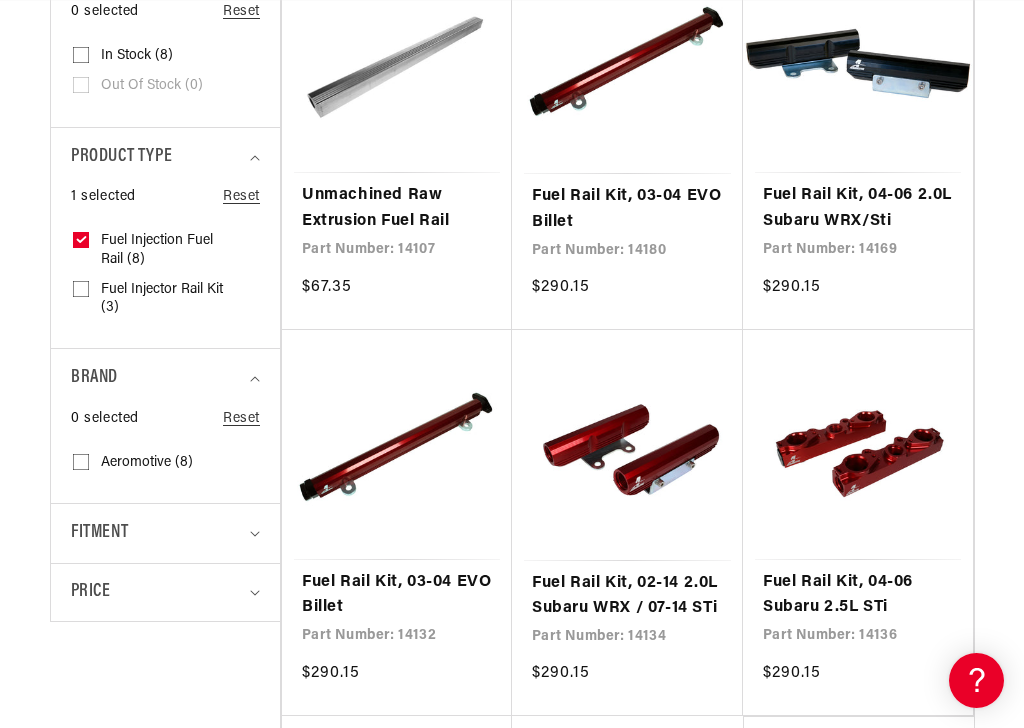 scroll, scrollTop: 0, scrollLeft: 0, axis: both 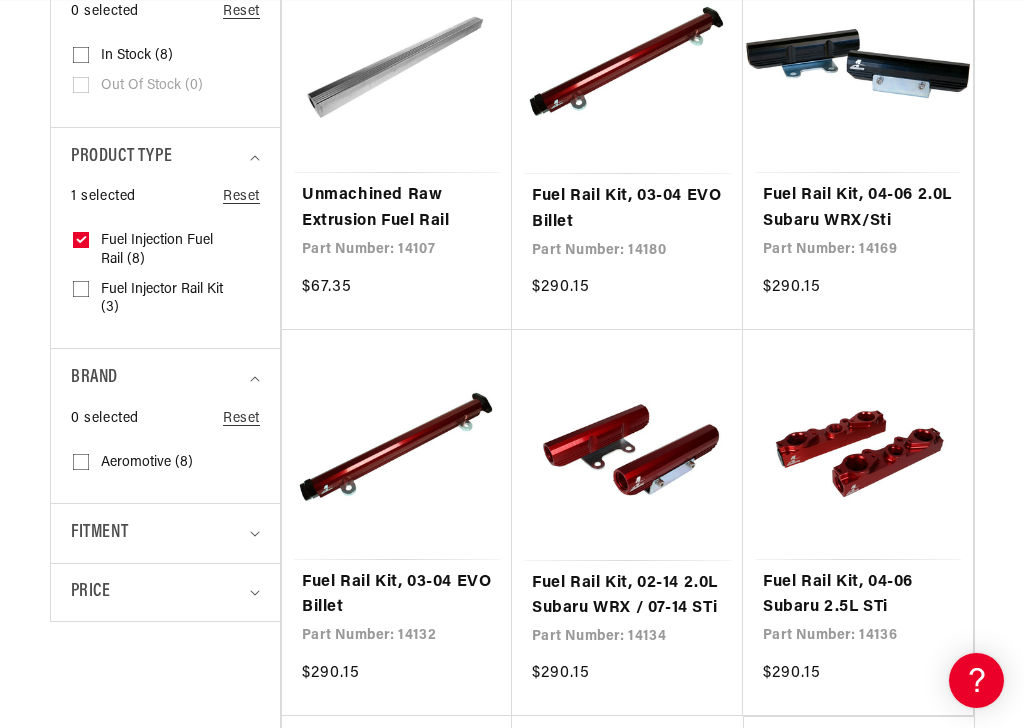 click on "Aeromotive (8)
Aeromotive (8 products)" at bounding box center (81, 466) 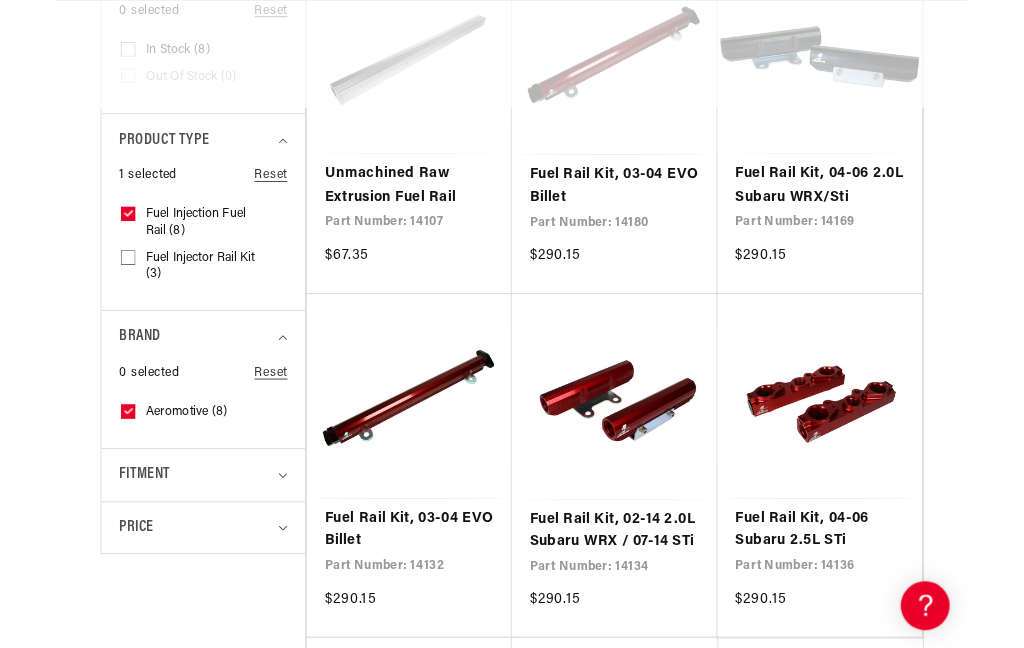scroll, scrollTop: 687, scrollLeft: 0, axis: vertical 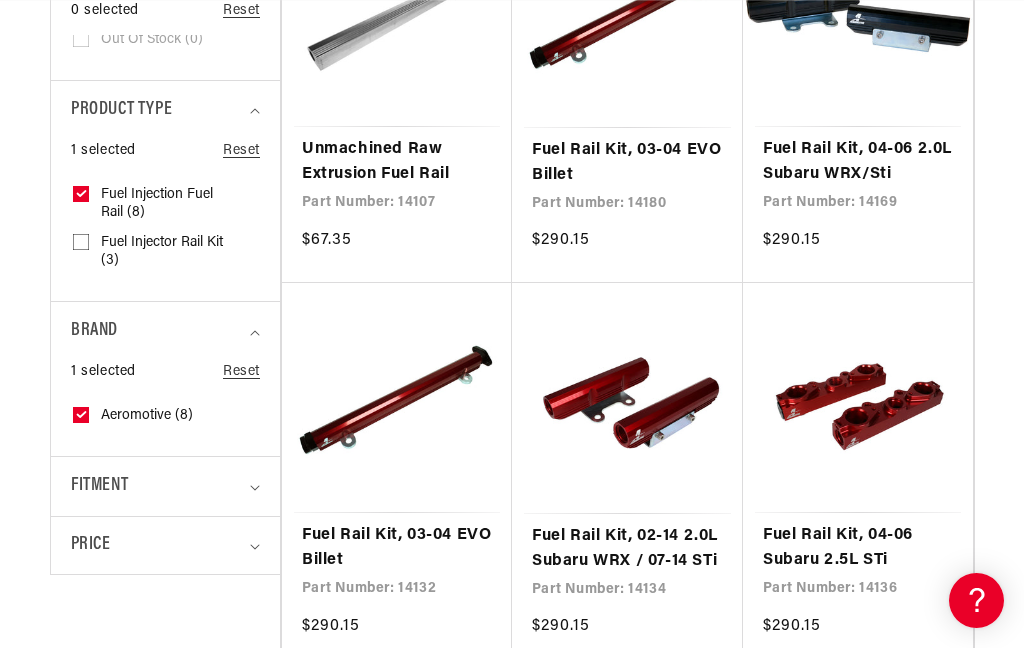 click on "Fitment" at bounding box center [157, 486] 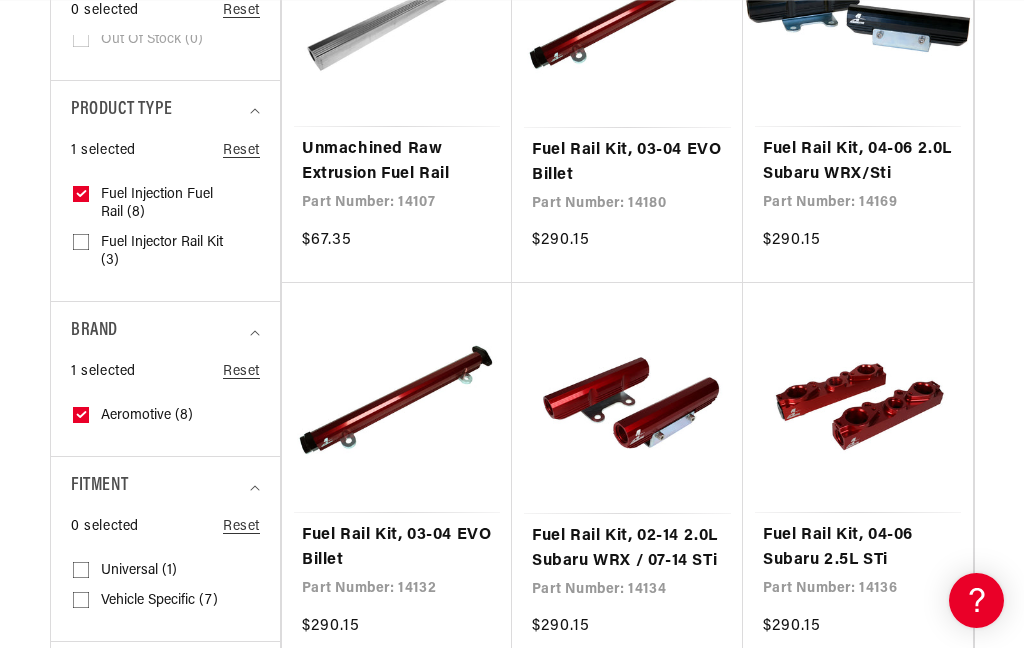 scroll, scrollTop: 0, scrollLeft: 0, axis: both 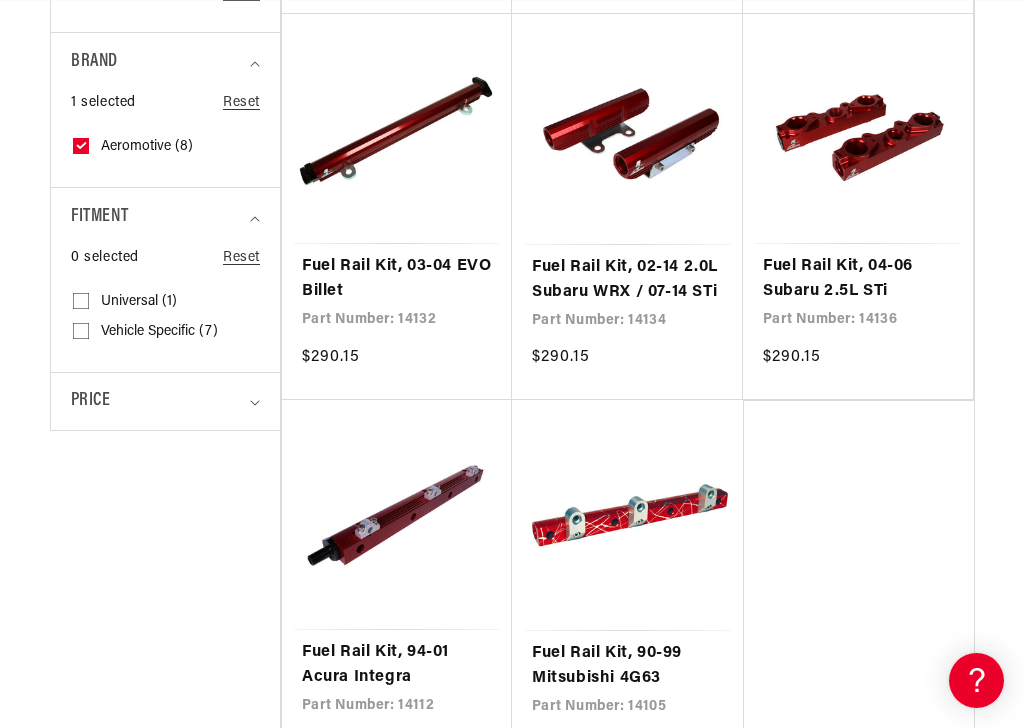 click on "Vehicle Specific (7)
Vehicle Specific (7 products)" at bounding box center (81, 335) 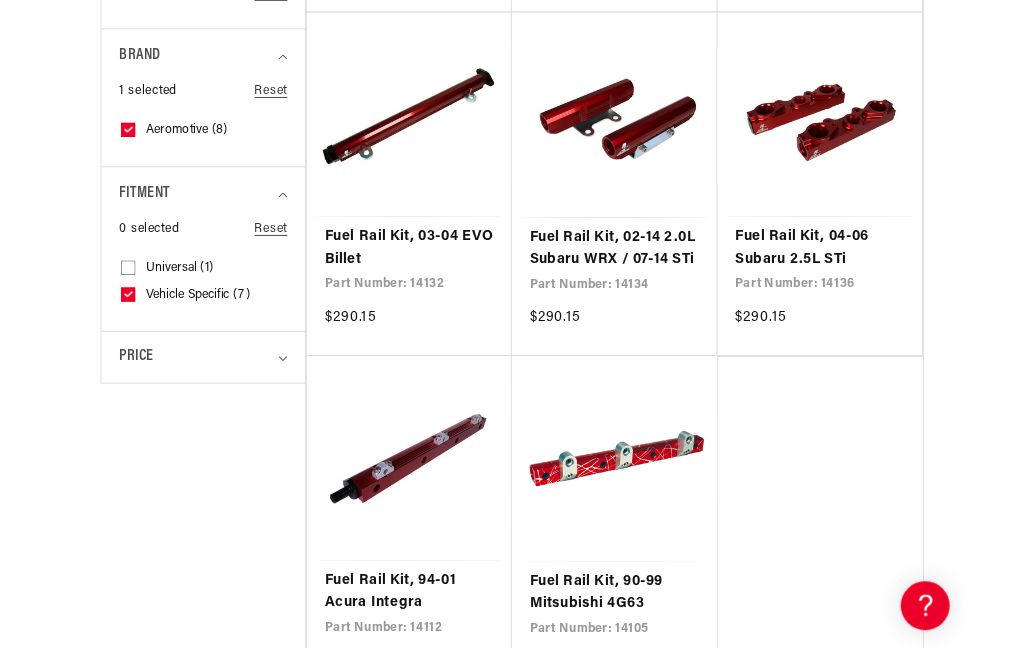 scroll, scrollTop: 1036, scrollLeft: 0, axis: vertical 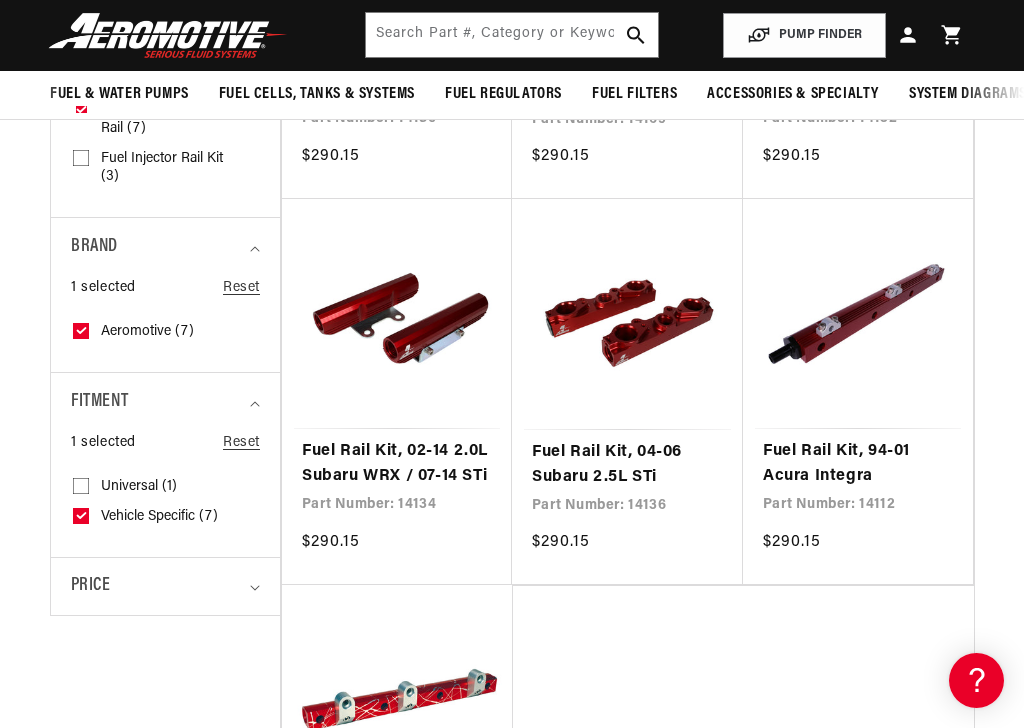 click on "Universal (1)
Universal (1 product)" at bounding box center [81, 490] 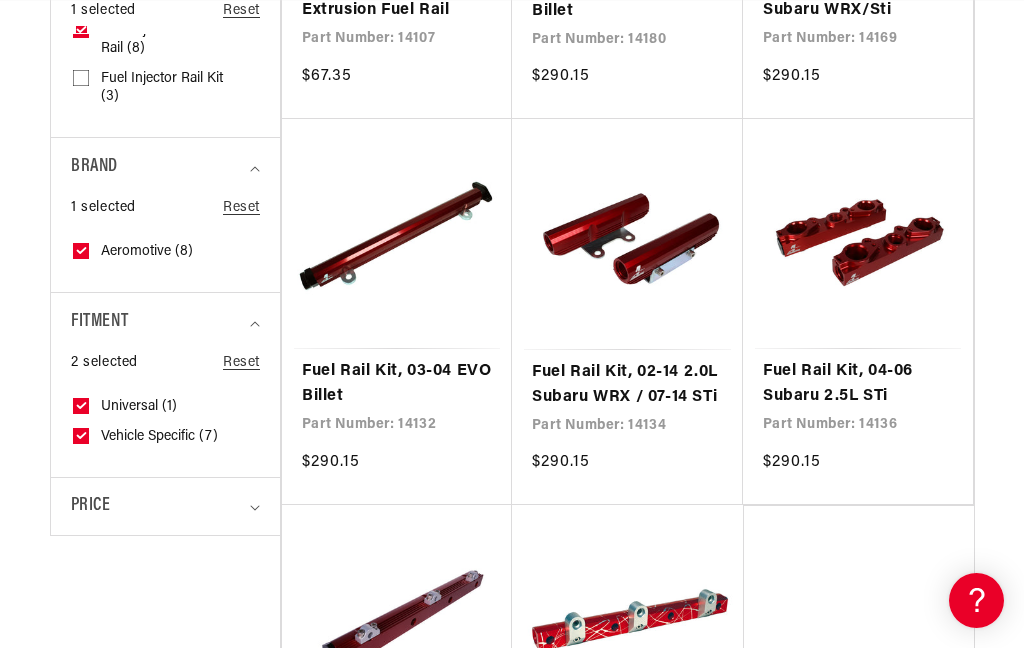 click on "Vehicle Specific (7)
Vehicle Specific (7 products)" at bounding box center (81, 440) 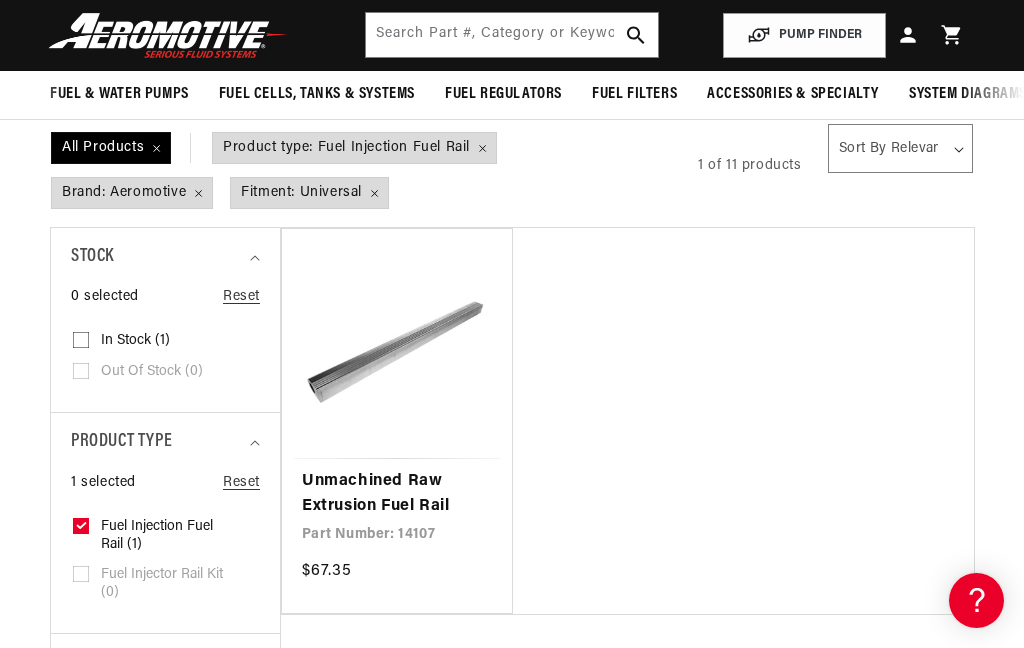 click on "Unmachined Raw Extrusion Fuel Rail" at bounding box center [397, 494] 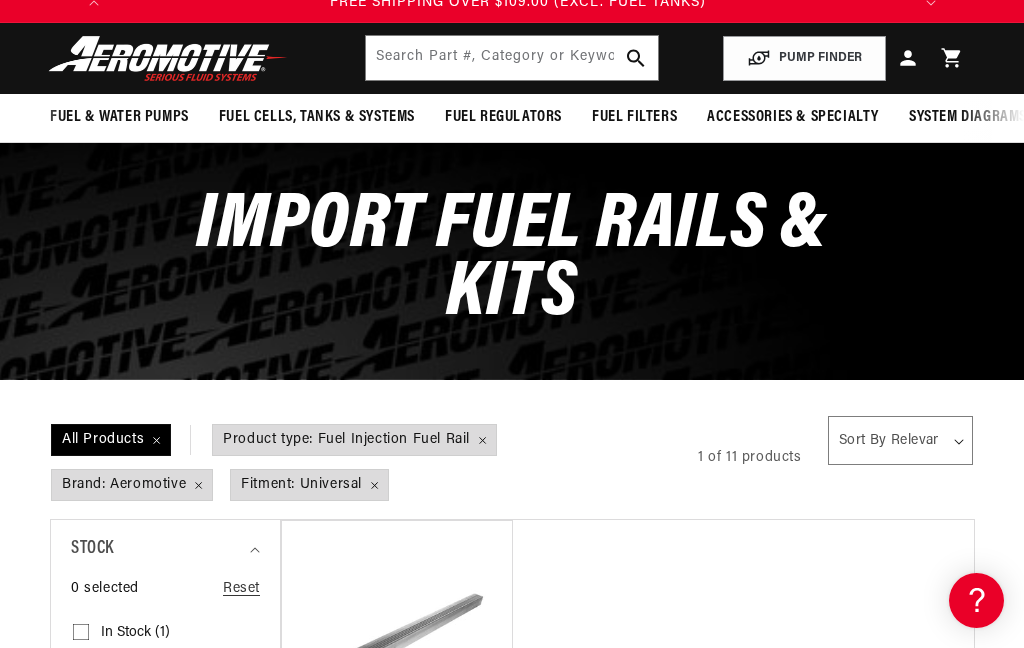 scroll, scrollTop: 206, scrollLeft: 0, axis: vertical 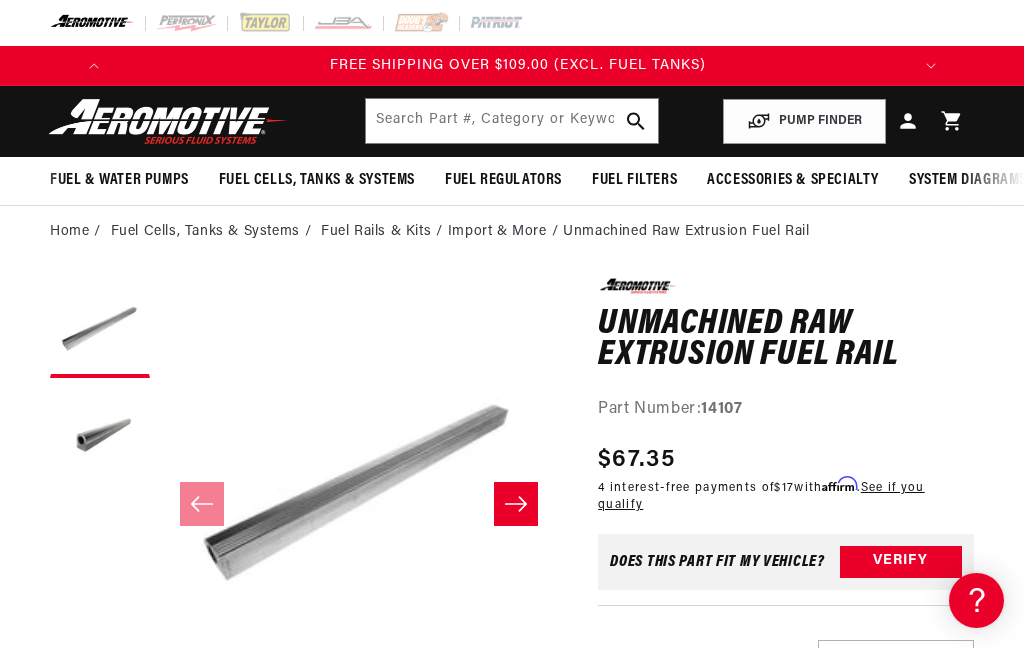 click on "Fuel Cells, Tanks & Systems" at bounding box center (214, 232) 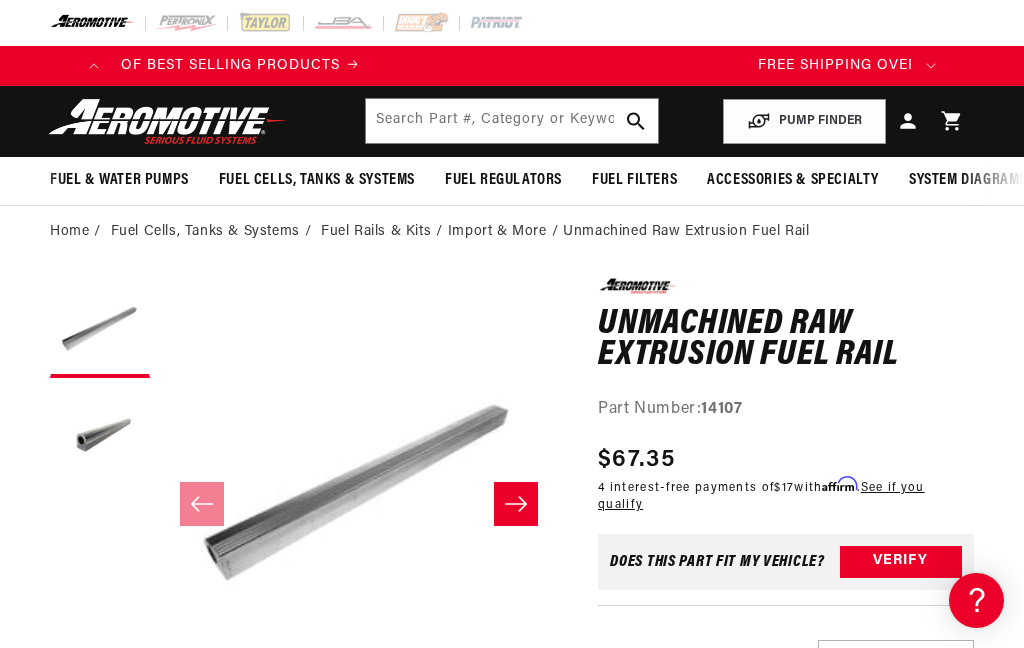 scroll, scrollTop: 0, scrollLeft: 0, axis: both 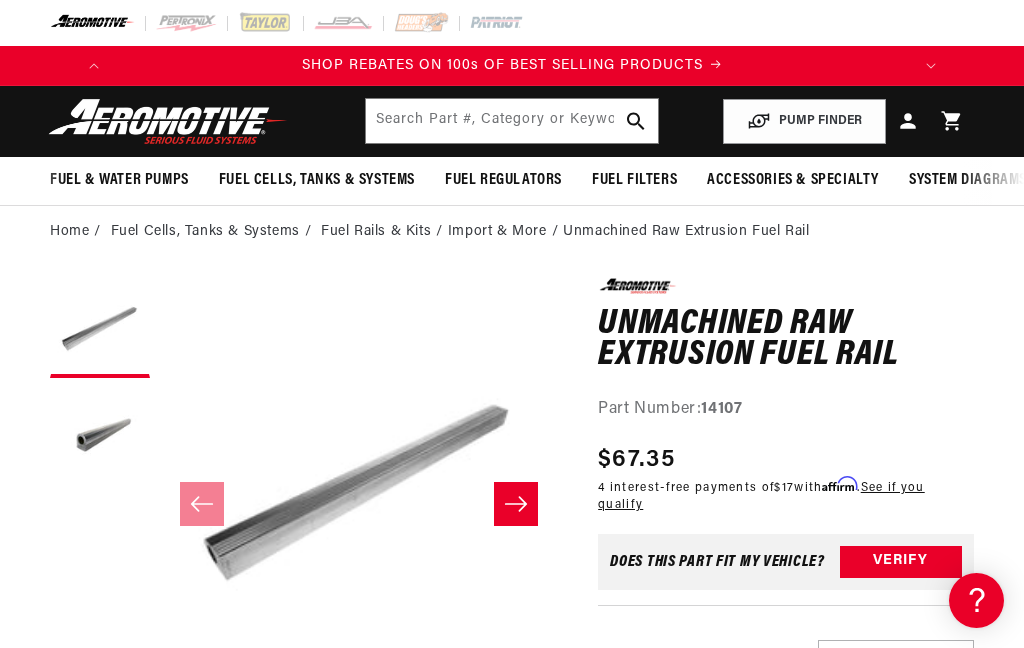 click on "Fuel Cells, Tanks & Systems" at bounding box center (214, 232) 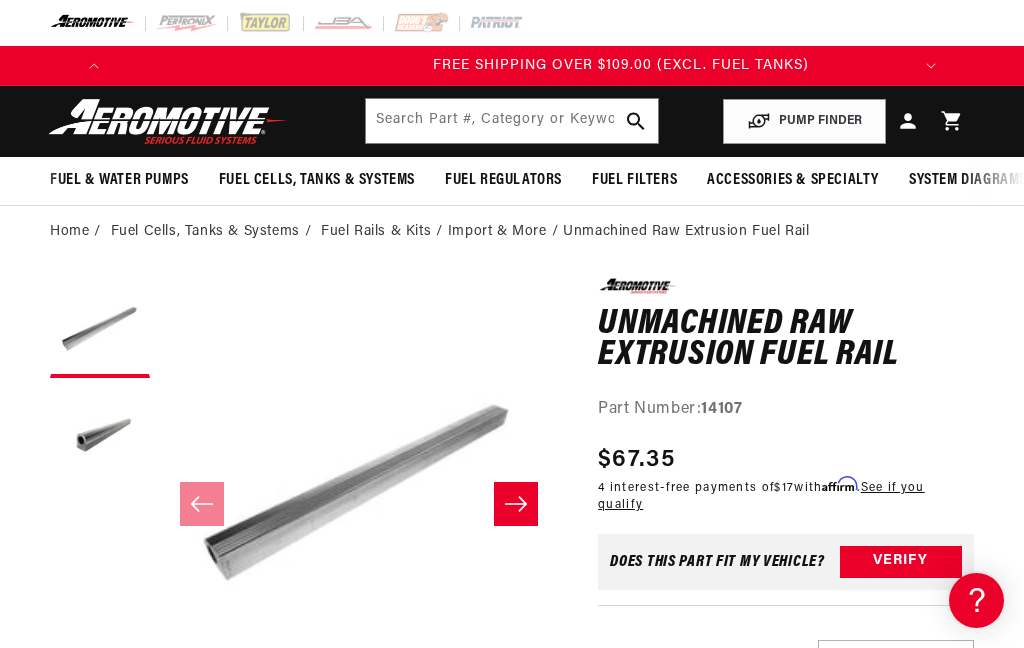 scroll, scrollTop: 0, scrollLeft: 791, axis: horizontal 